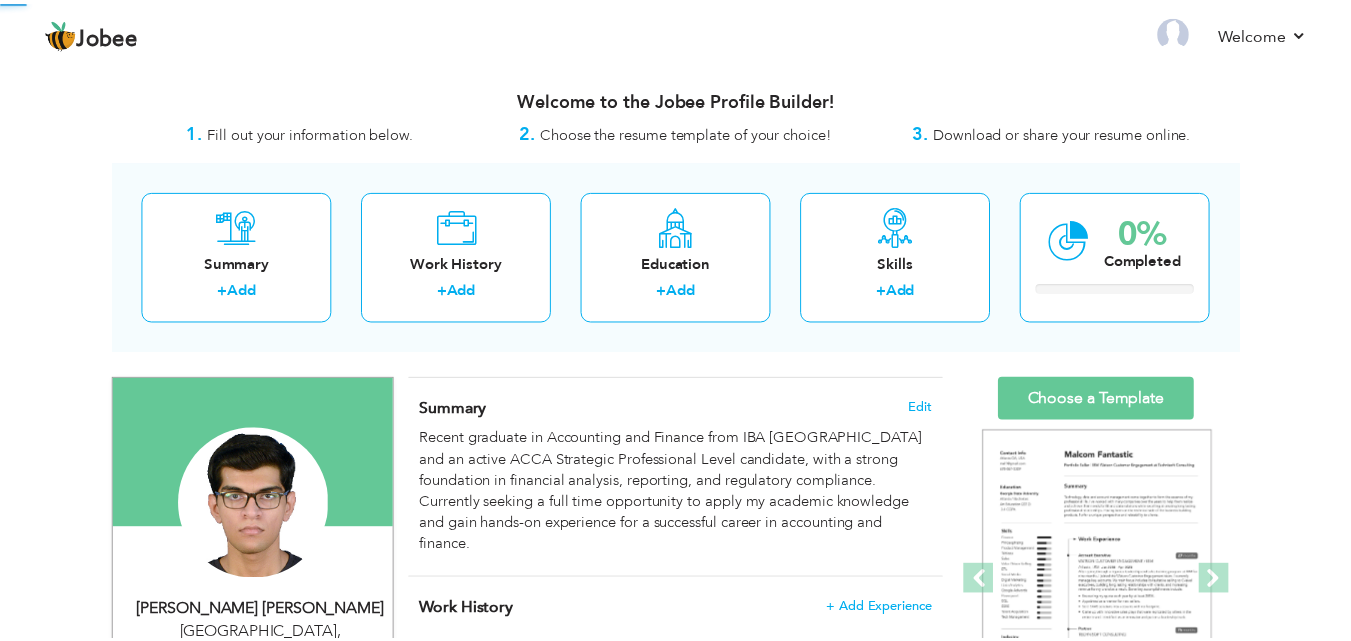 scroll, scrollTop: 0, scrollLeft: 0, axis: both 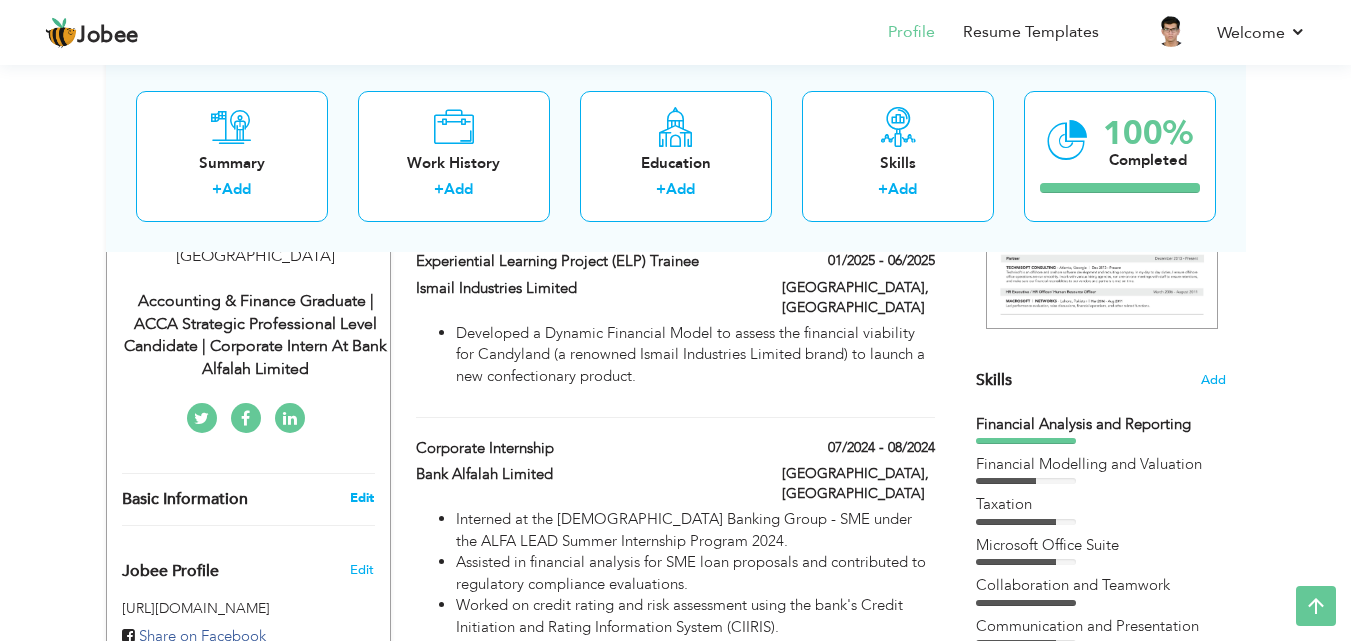 click on "Edit" at bounding box center (362, 498) 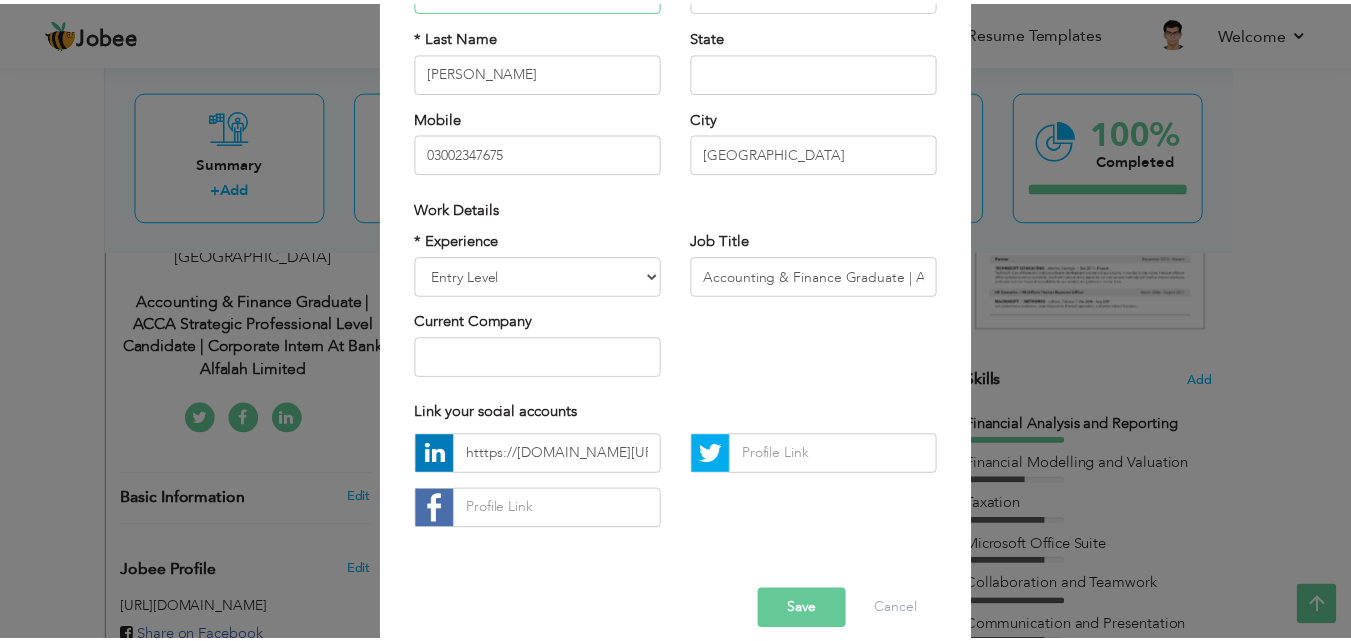 scroll, scrollTop: 261, scrollLeft: 0, axis: vertical 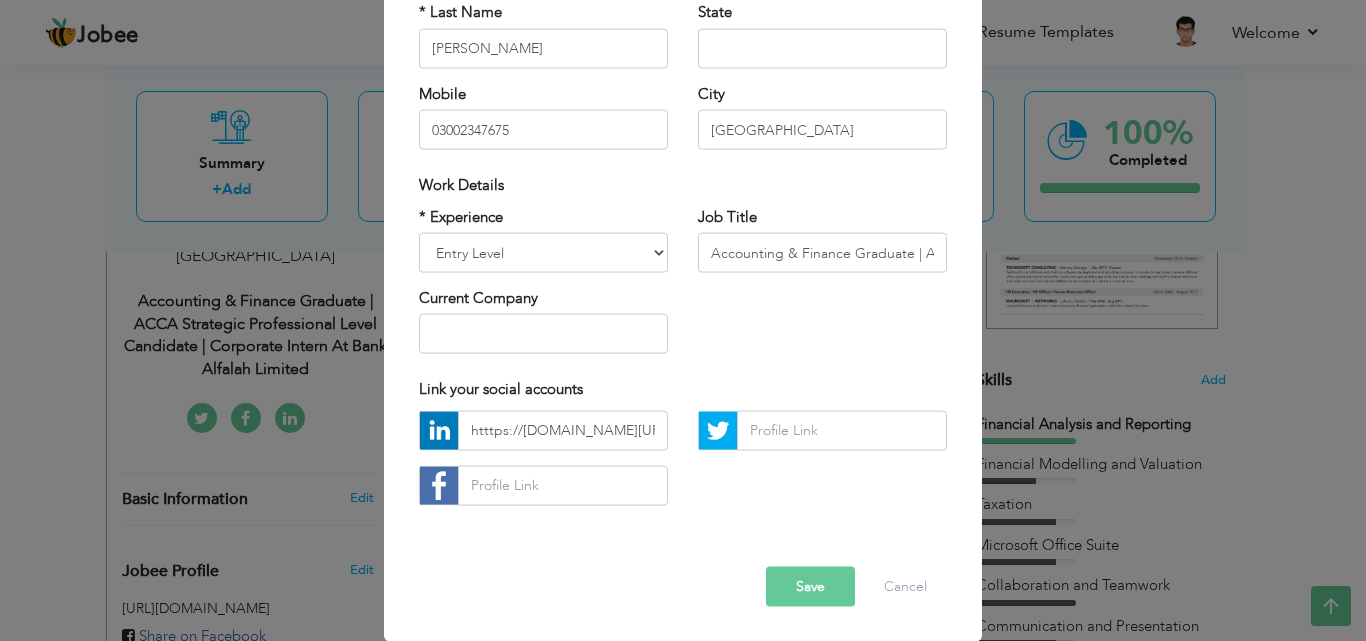 click on "htttps://[DOMAIN_NAME][URL][PERSON_NAME]" at bounding box center (543, 465) 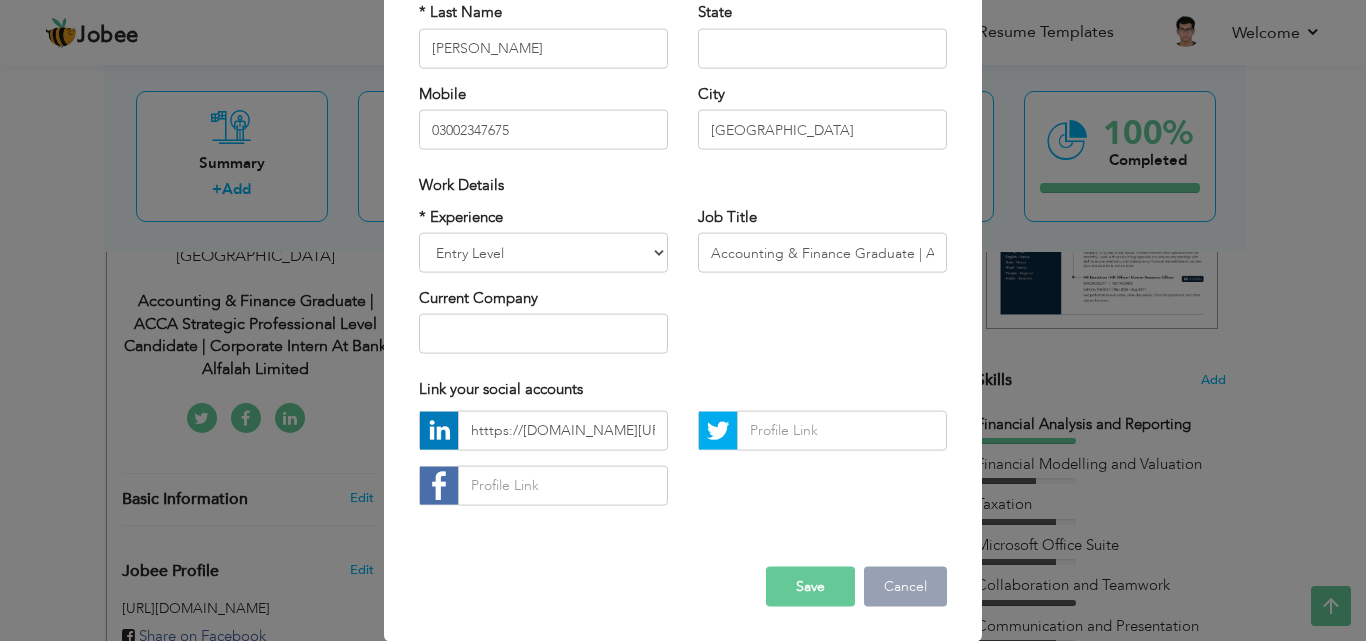 click on "Cancel" at bounding box center [905, 586] 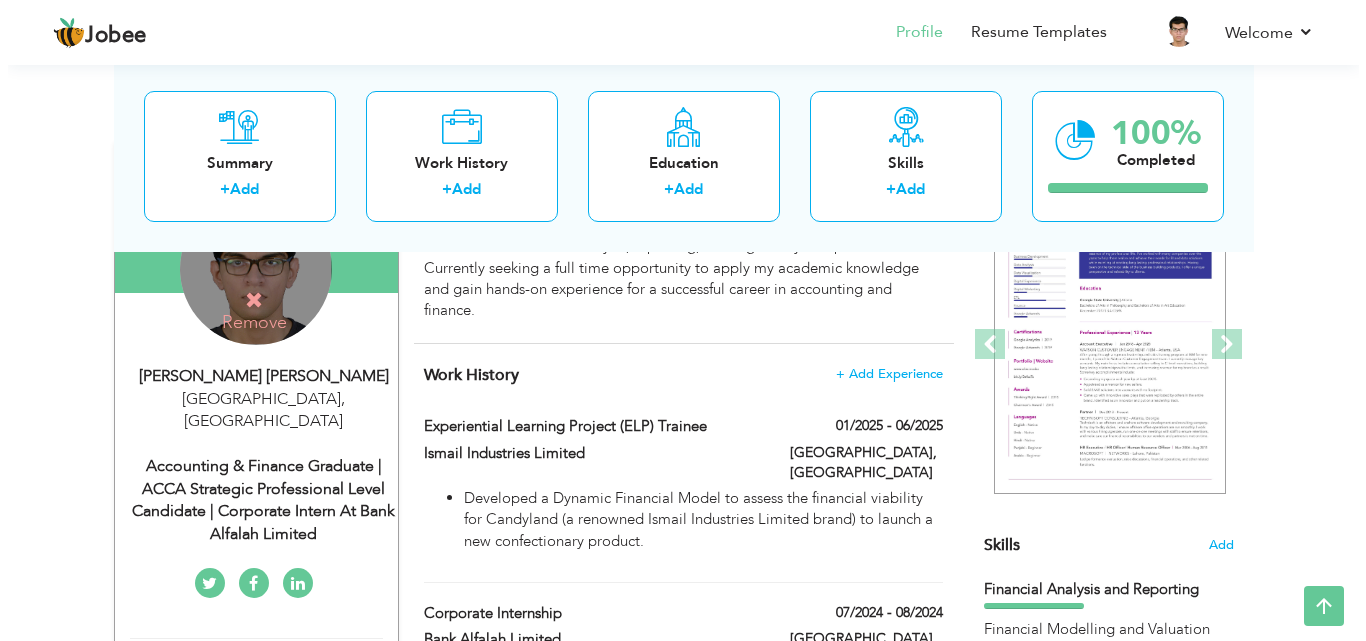 scroll, scrollTop: 200, scrollLeft: 0, axis: vertical 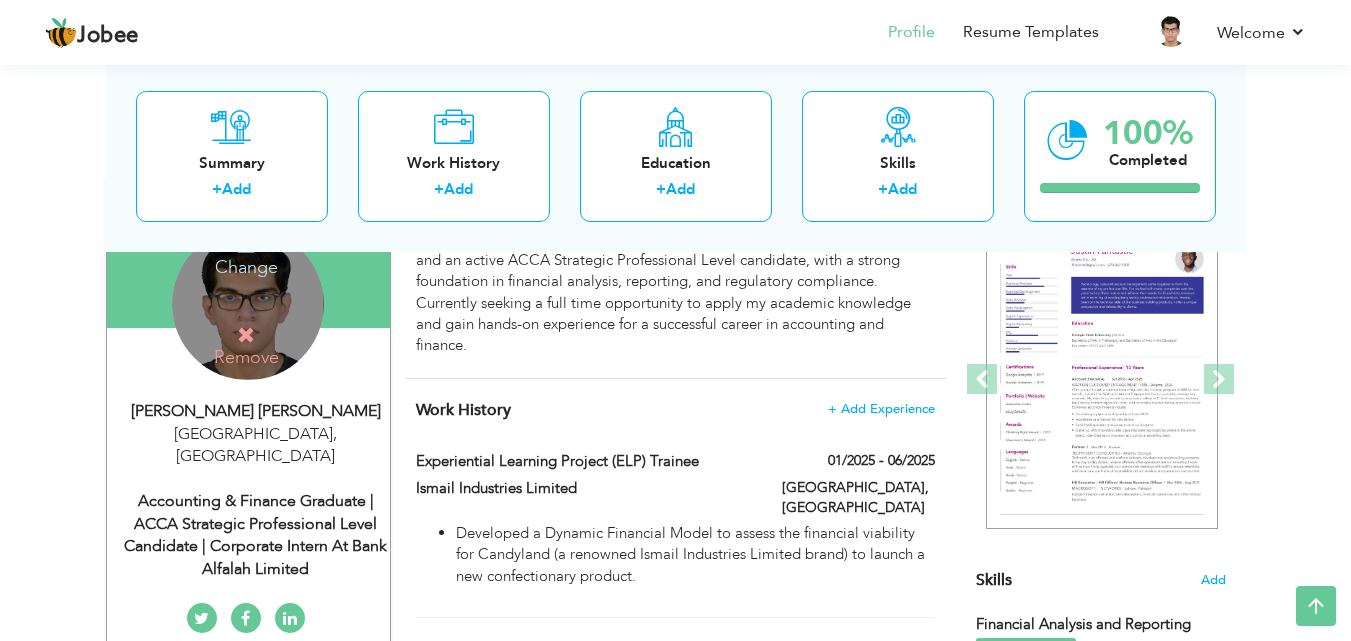 click on "[GEOGRAPHIC_DATA] ,   [GEOGRAPHIC_DATA]" at bounding box center [256, 446] 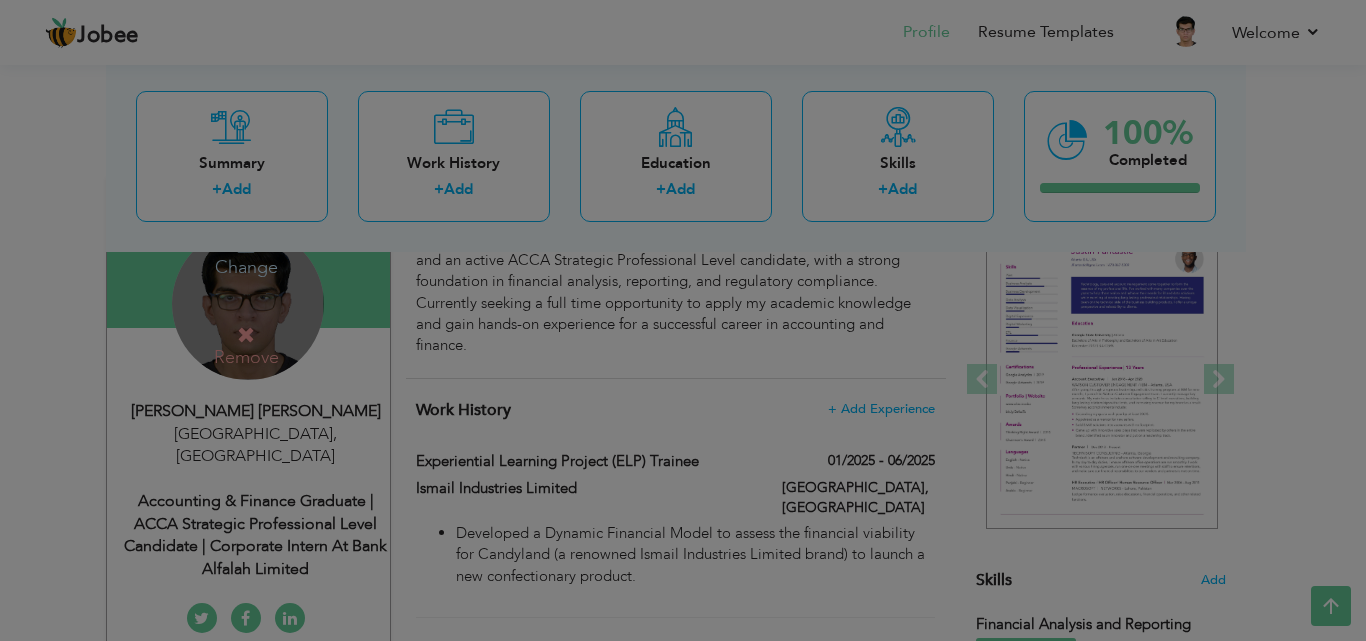 scroll, scrollTop: 0, scrollLeft: 0, axis: both 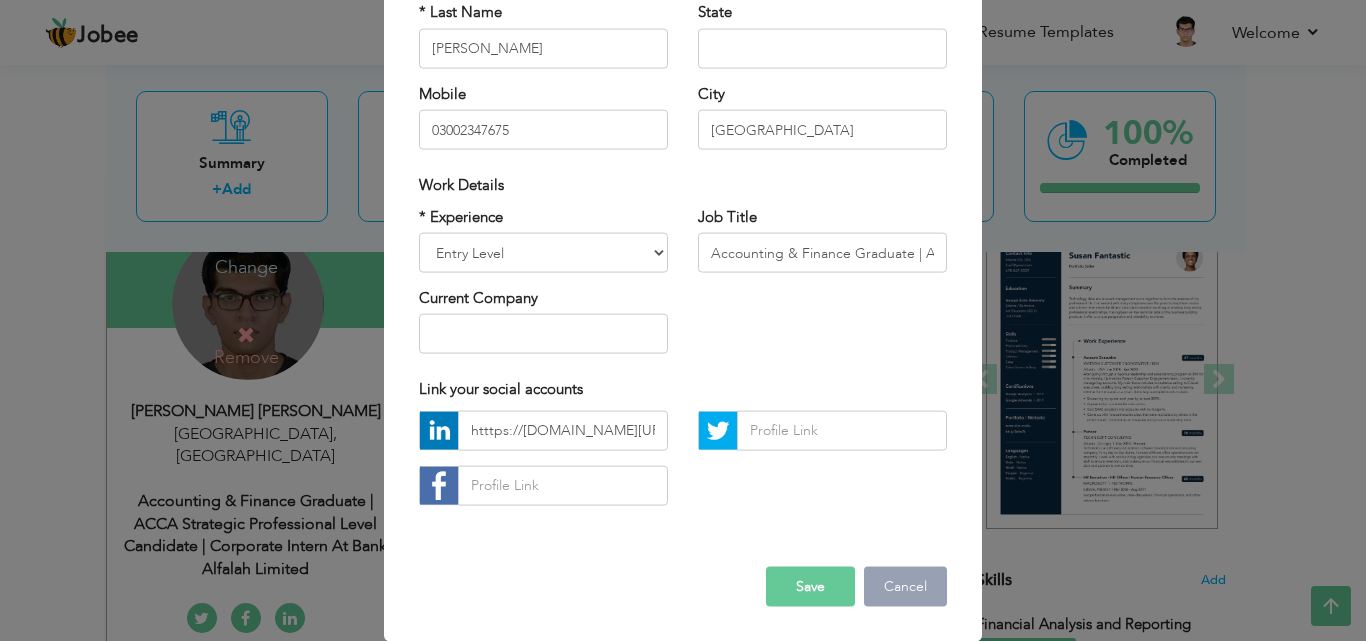 click on "Cancel" at bounding box center (905, 586) 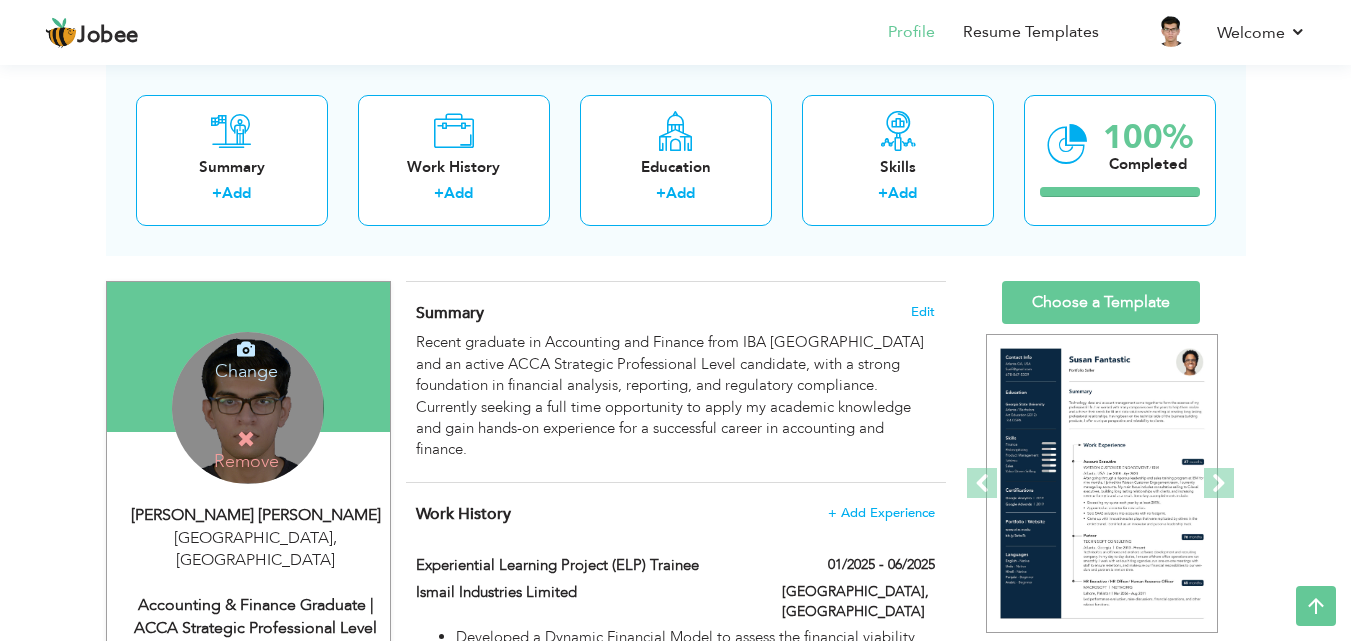scroll, scrollTop: 0, scrollLeft: 0, axis: both 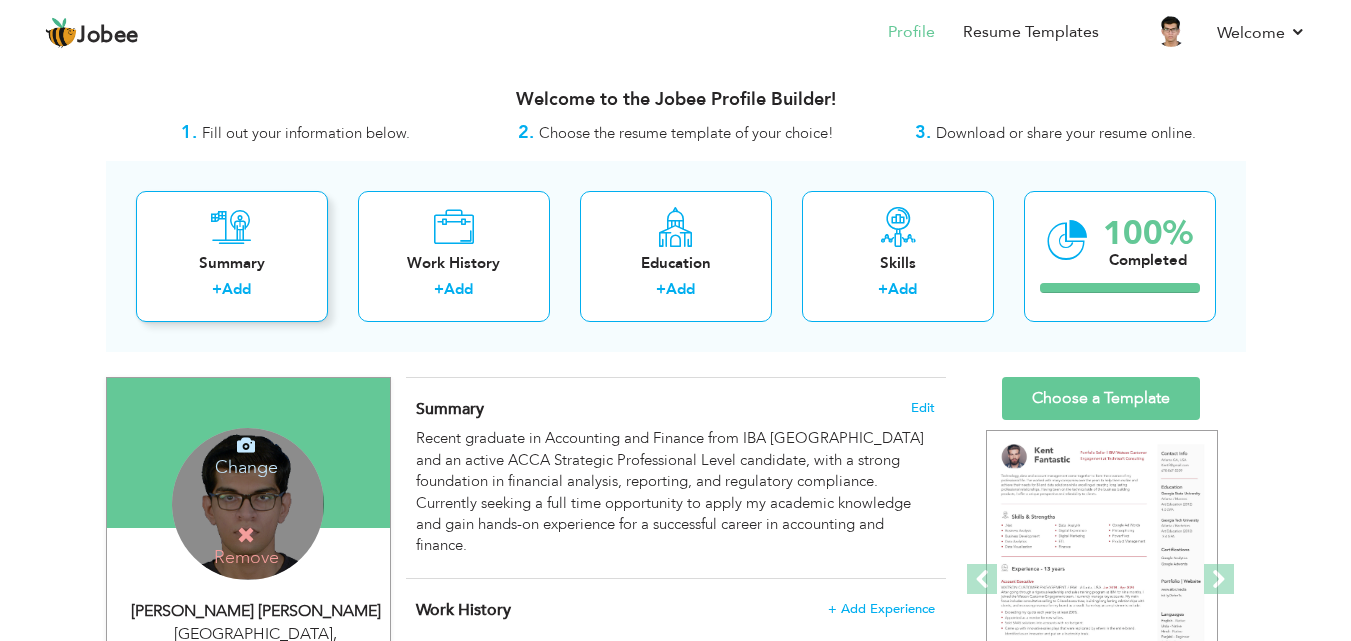 click on "Summary
+  Add" at bounding box center (232, 256) 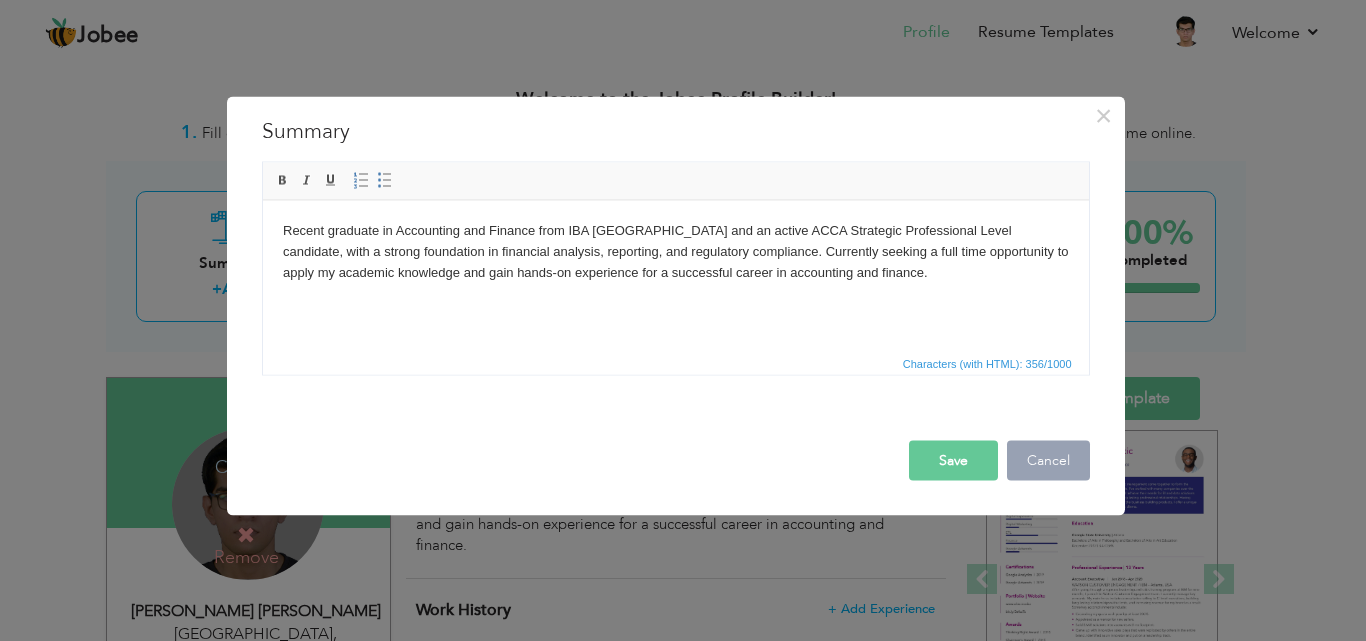click on "Cancel" at bounding box center (1048, 460) 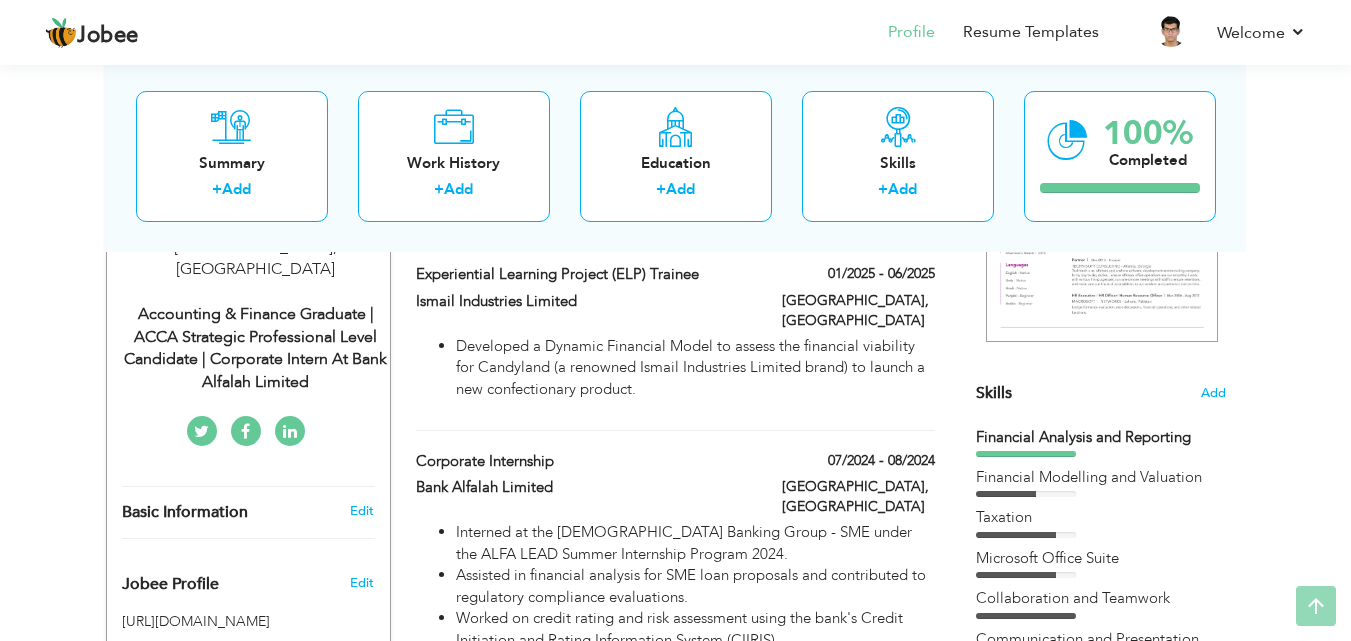 click on "CV Import
Profile Strength
0%
Select an Item from right menu
Work History
* Job Title Tools" at bounding box center [676, 676] 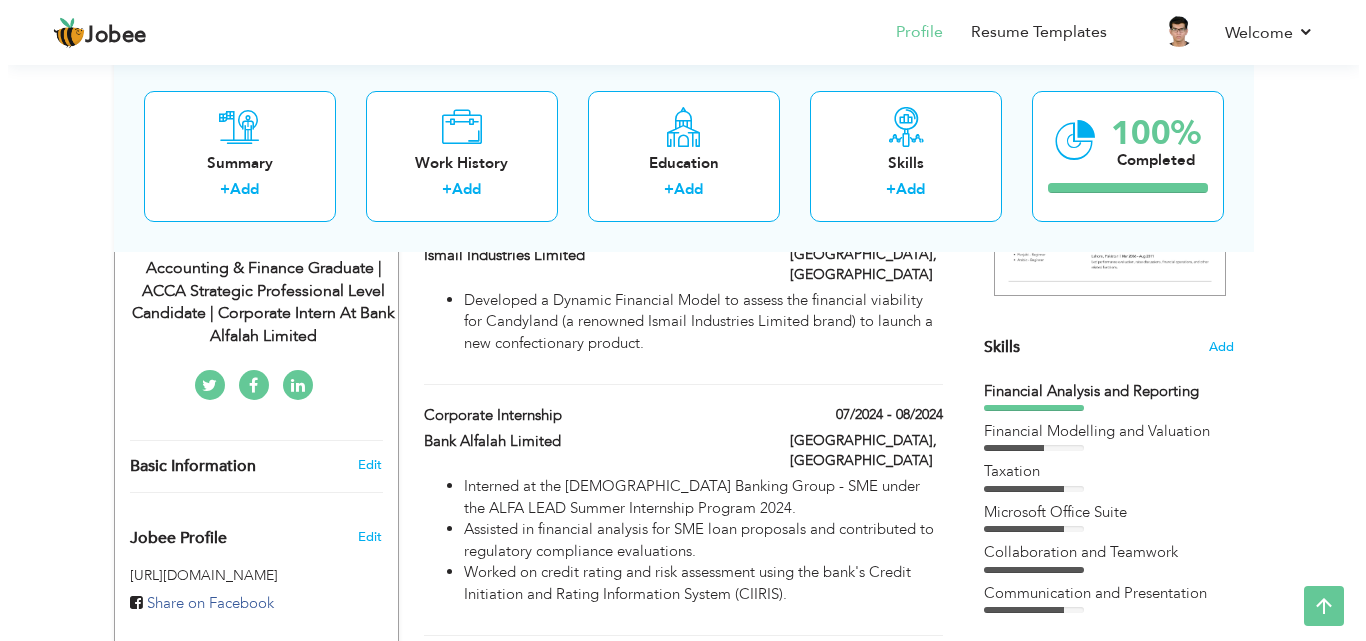 scroll, scrollTop: 463, scrollLeft: 0, axis: vertical 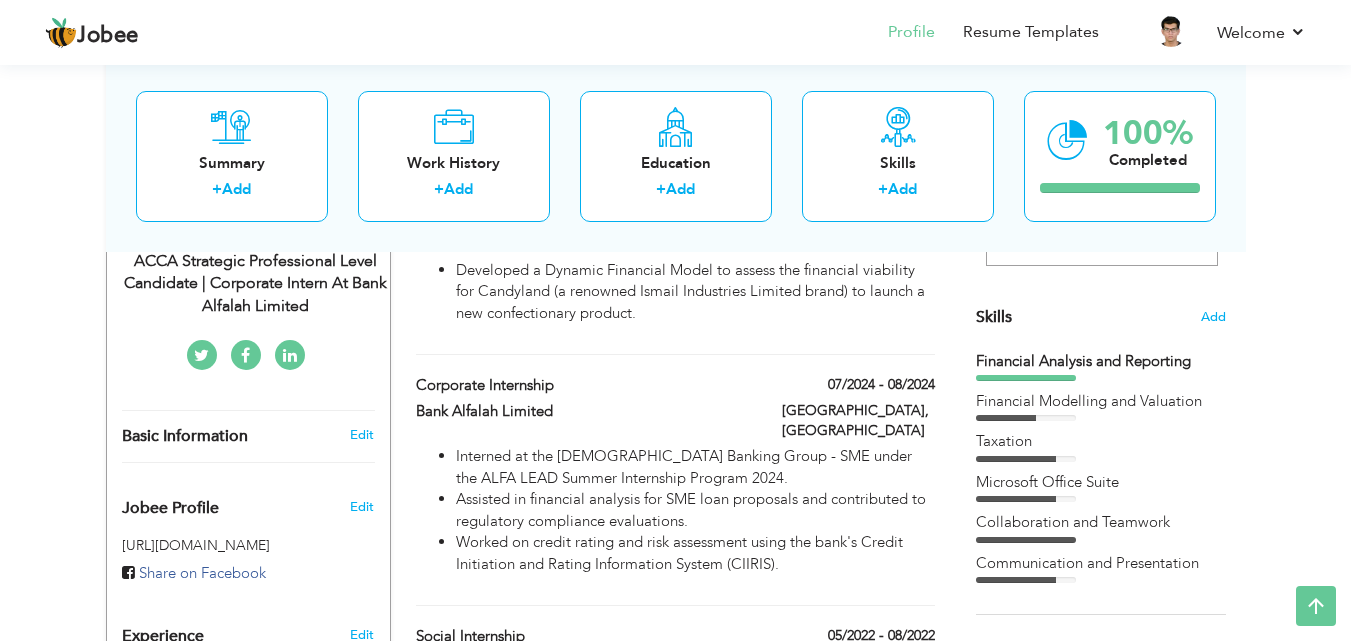 click on "Jobee Profile" at bounding box center (225, 503) 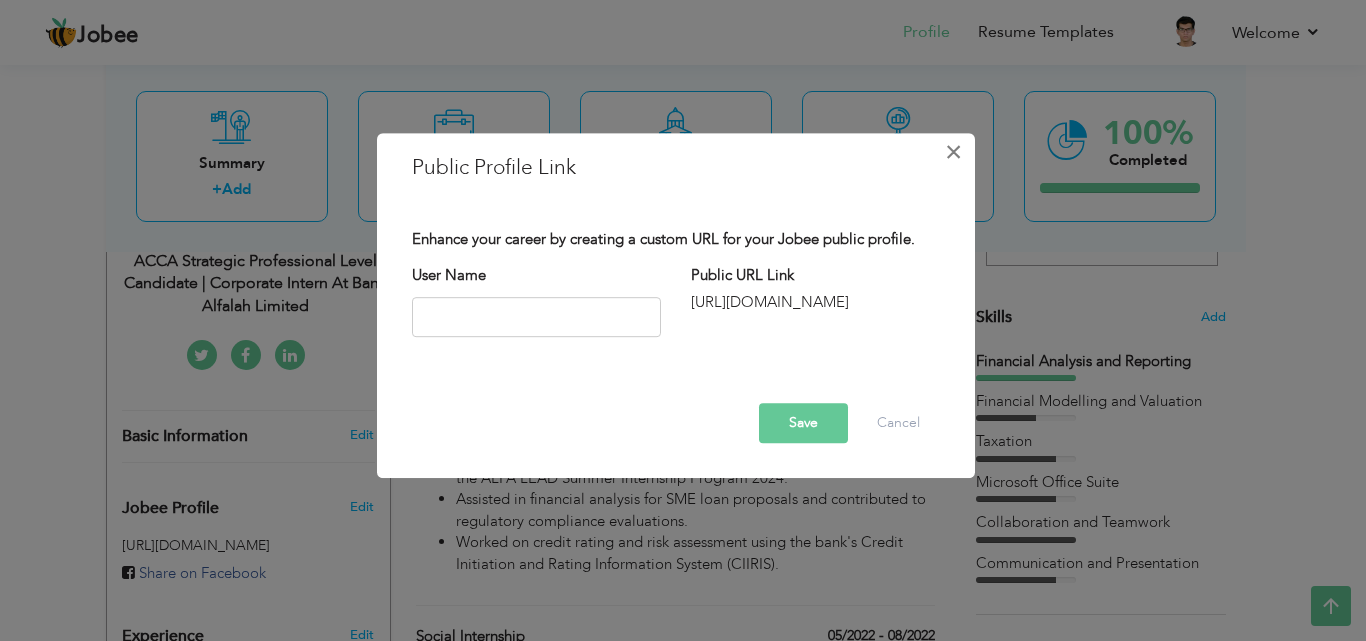 click on "×" at bounding box center [953, 152] 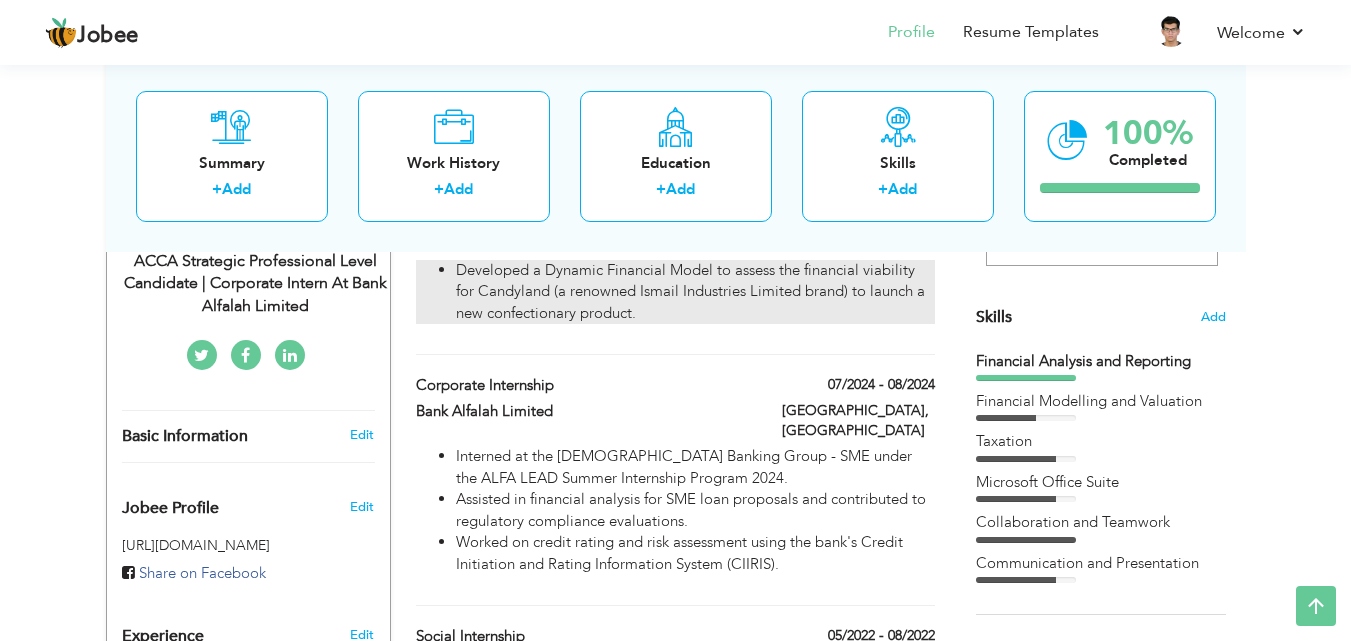 click on "Developed a Dynamic Financial Model to assess the financial viability for Candyland (a renowned Ismail Industries Limited brand) to launch a new confectionary product." at bounding box center (695, 292) 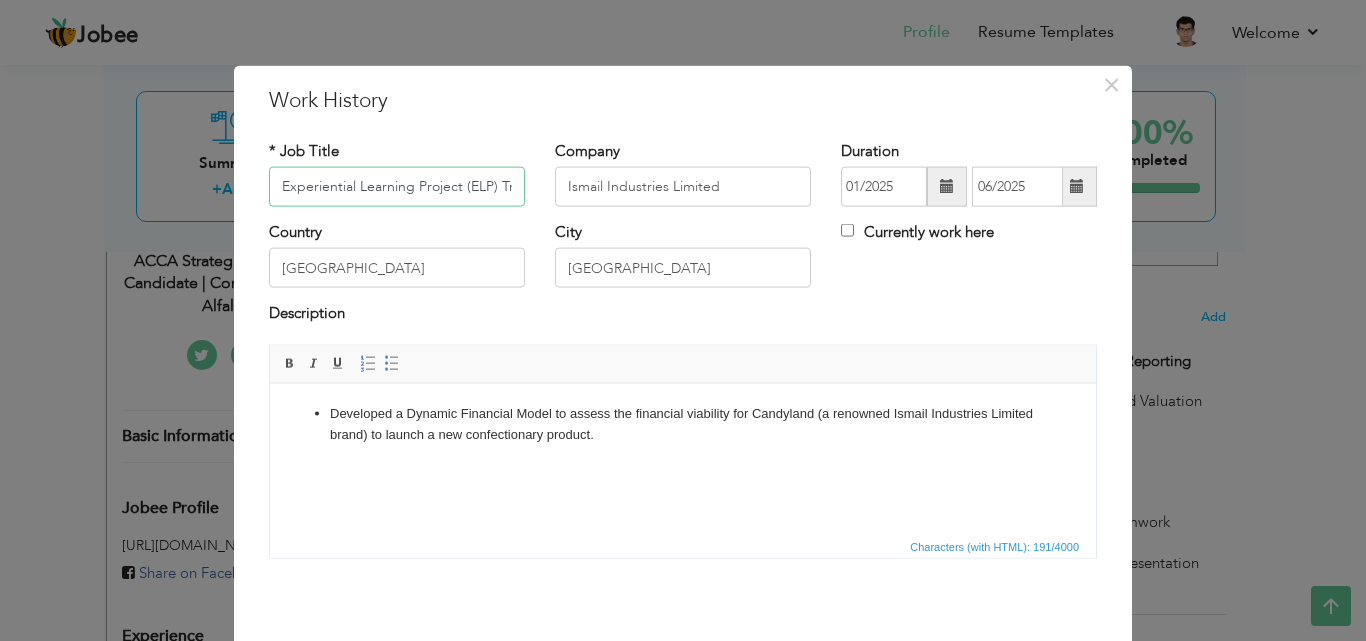 scroll, scrollTop: 0, scrollLeft: 32, axis: horizontal 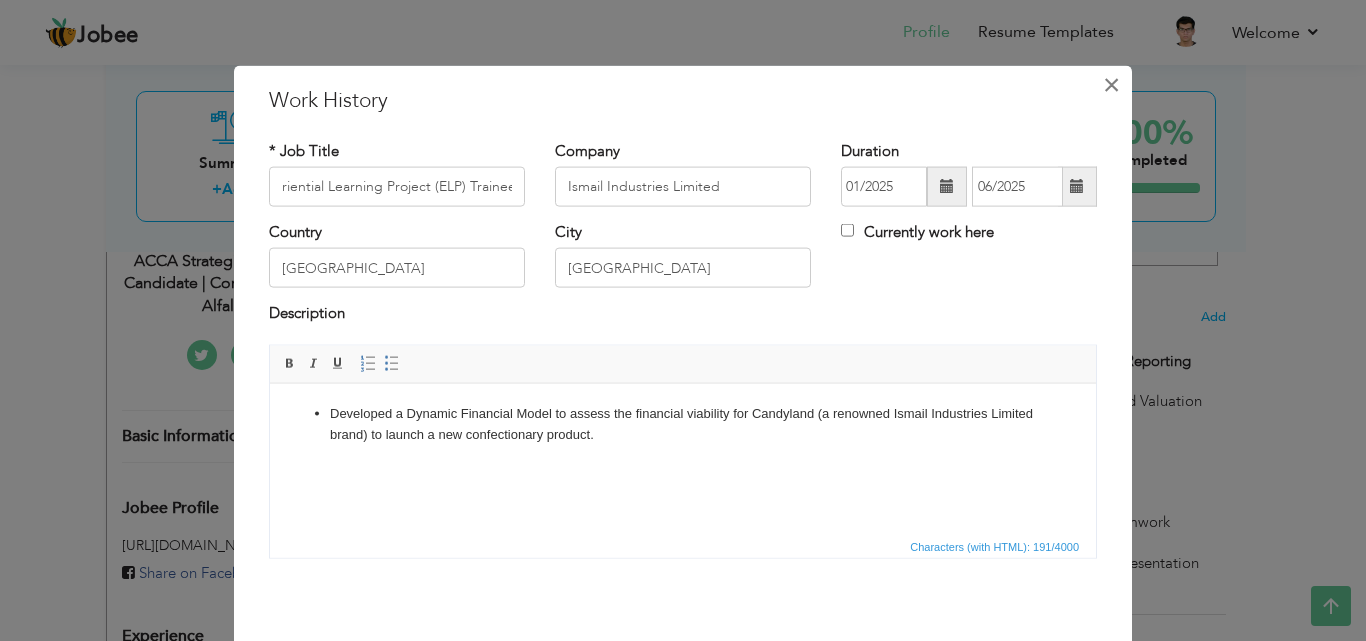 click on "×" at bounding box center (1111, 84) 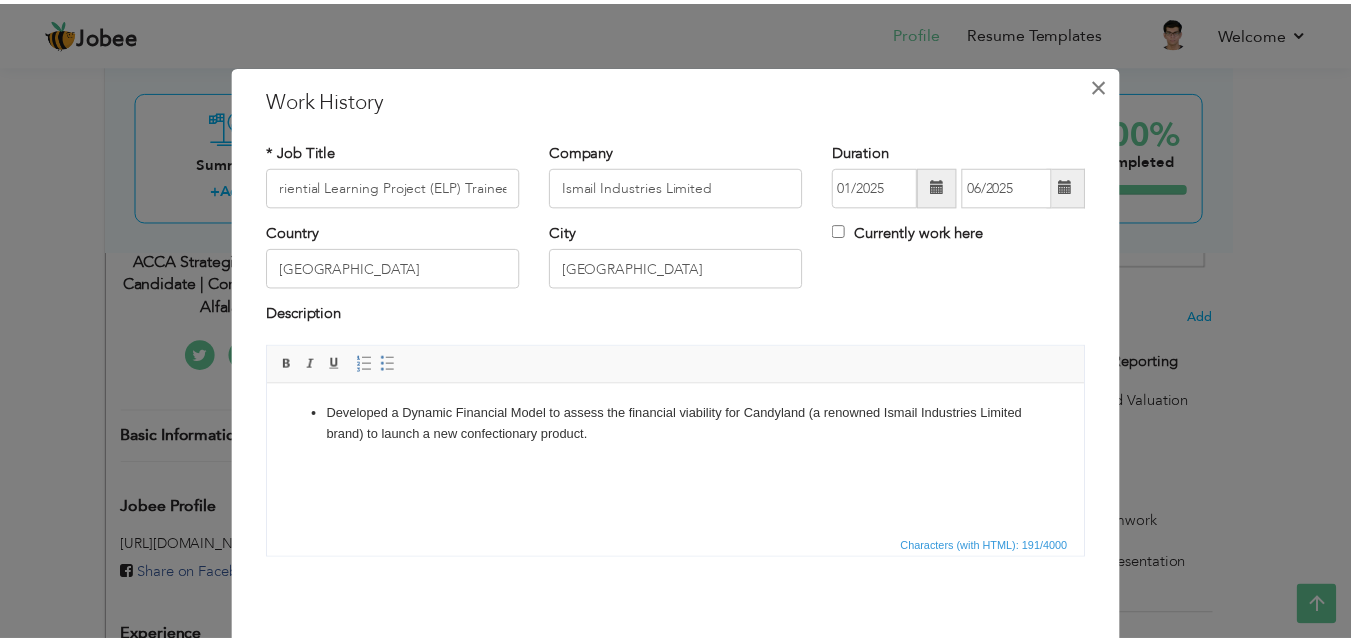 scroll, scrollTop: 0, scrollLeft: 0, axis: both 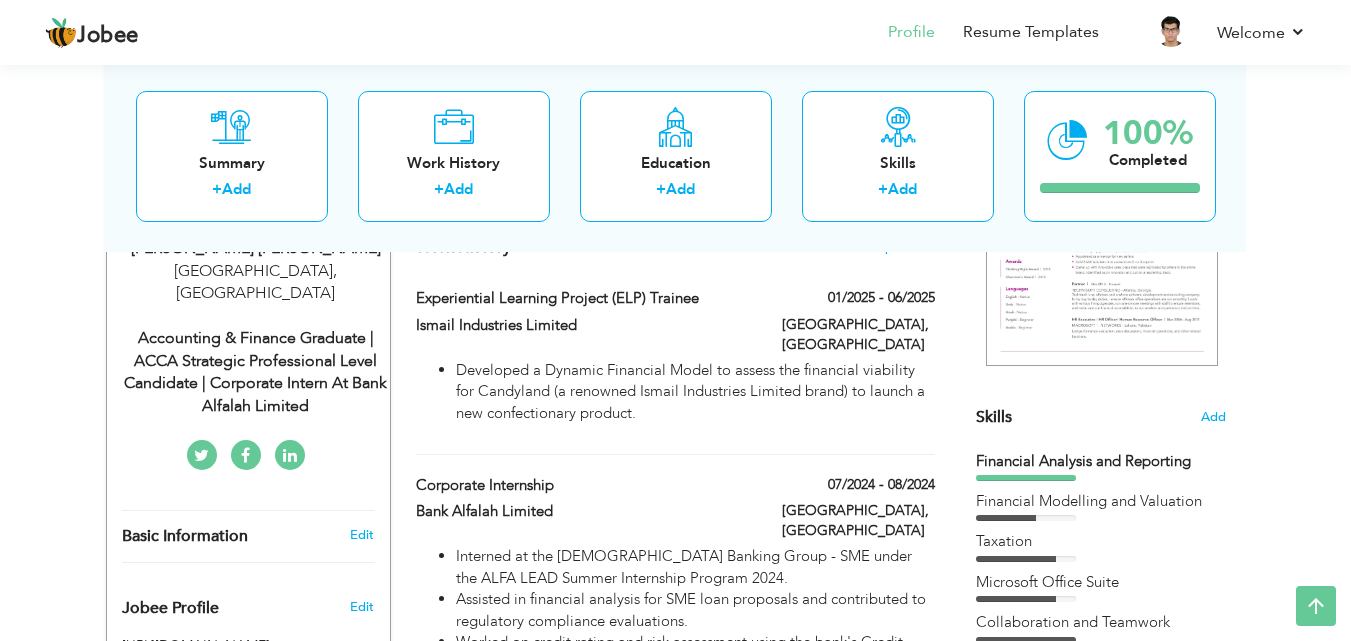 click at bounding box center (290, 456) 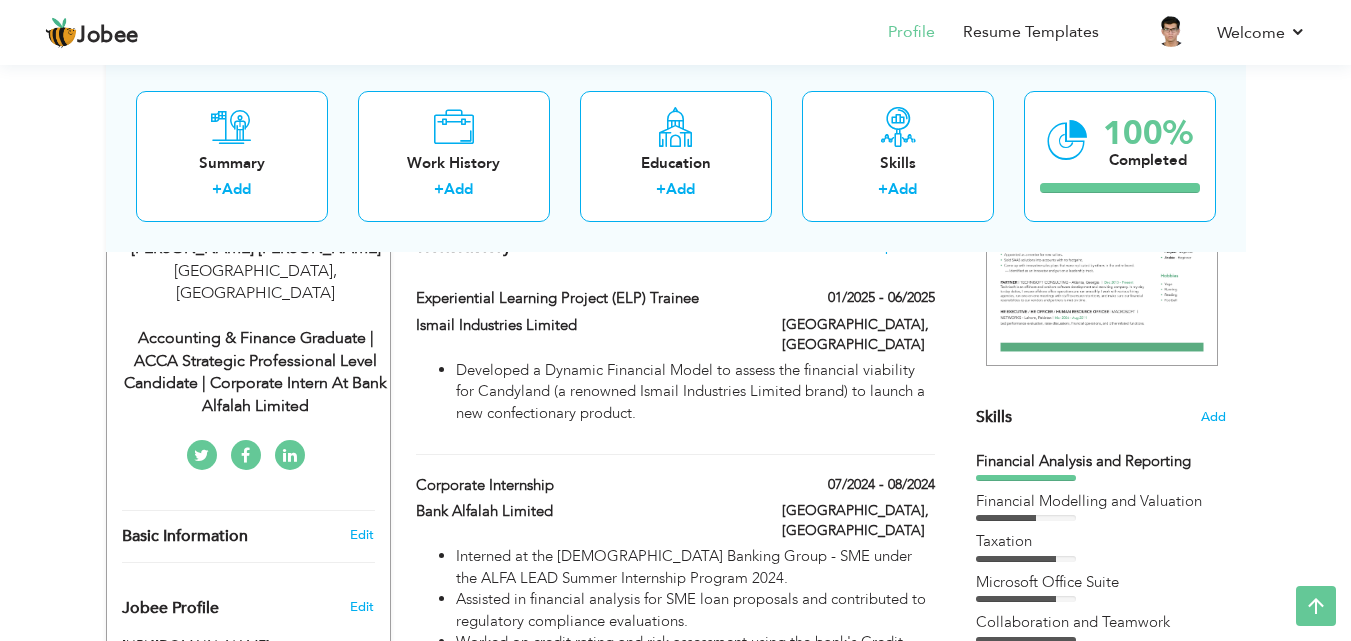 drag, startPoint x: 254, startPoint y: 212, endPoint x: 170, endPoint y: 386, distance: 193.2149 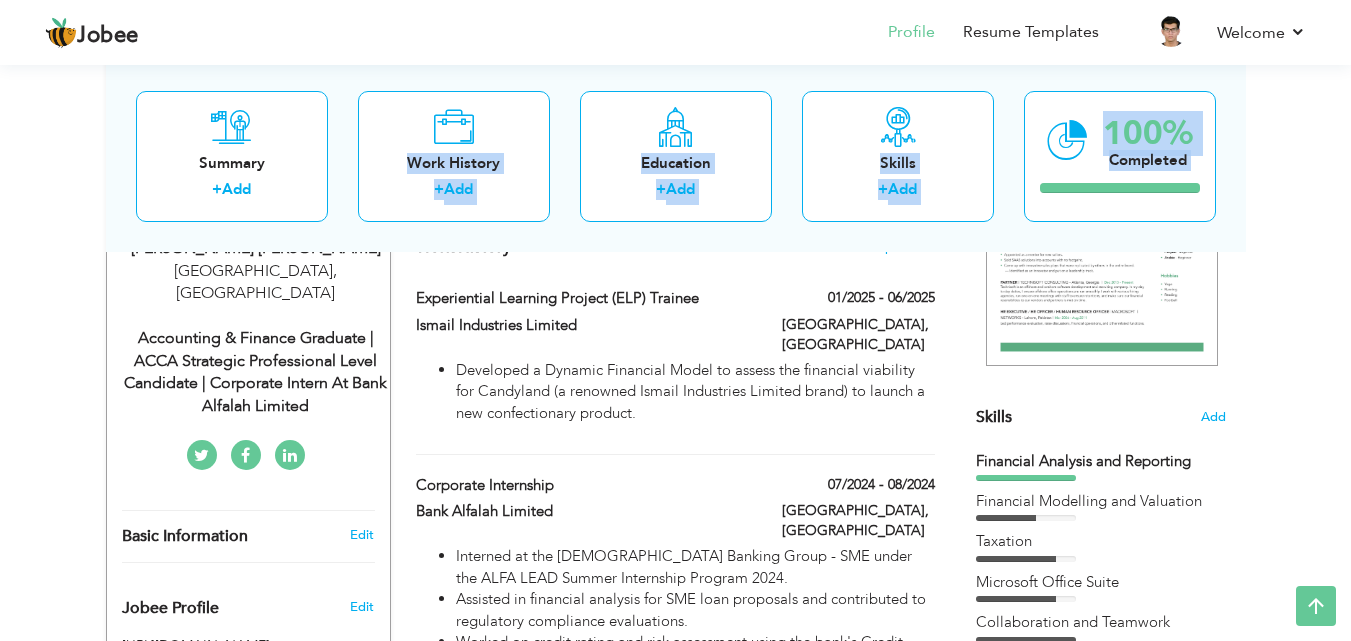 click at bounding box center (201, 456) 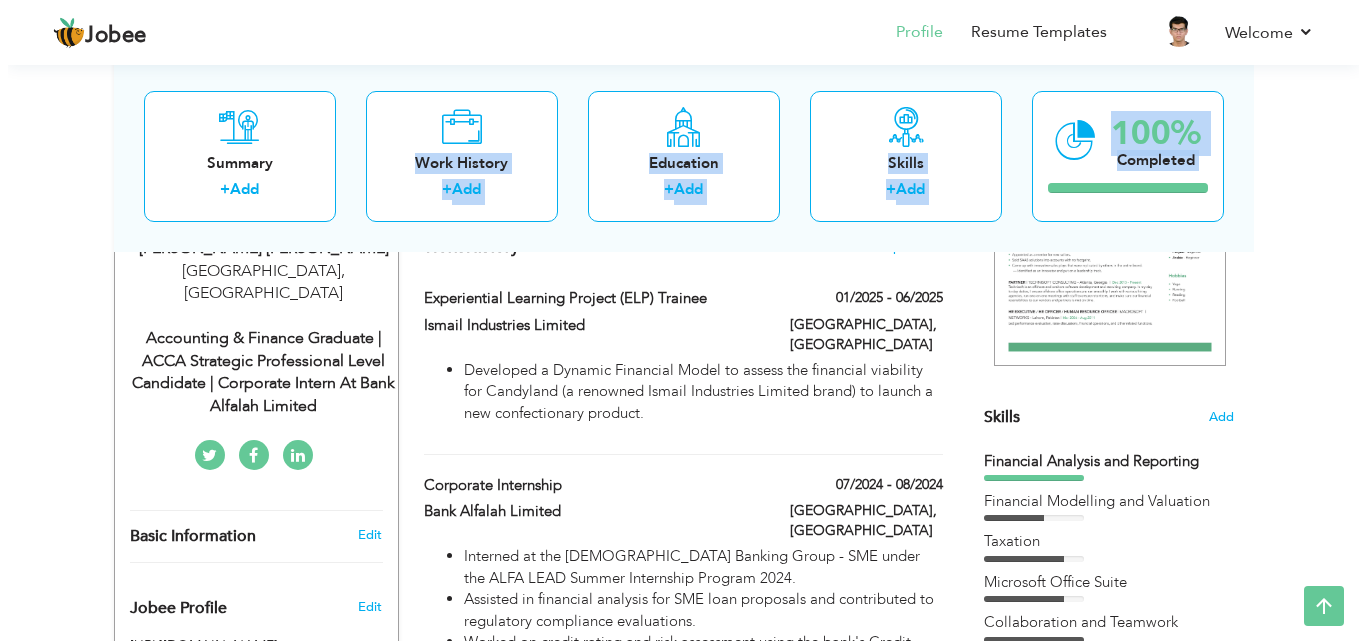 scroll, scrollTop: 263, scrollLeft: 0, axis: vertical 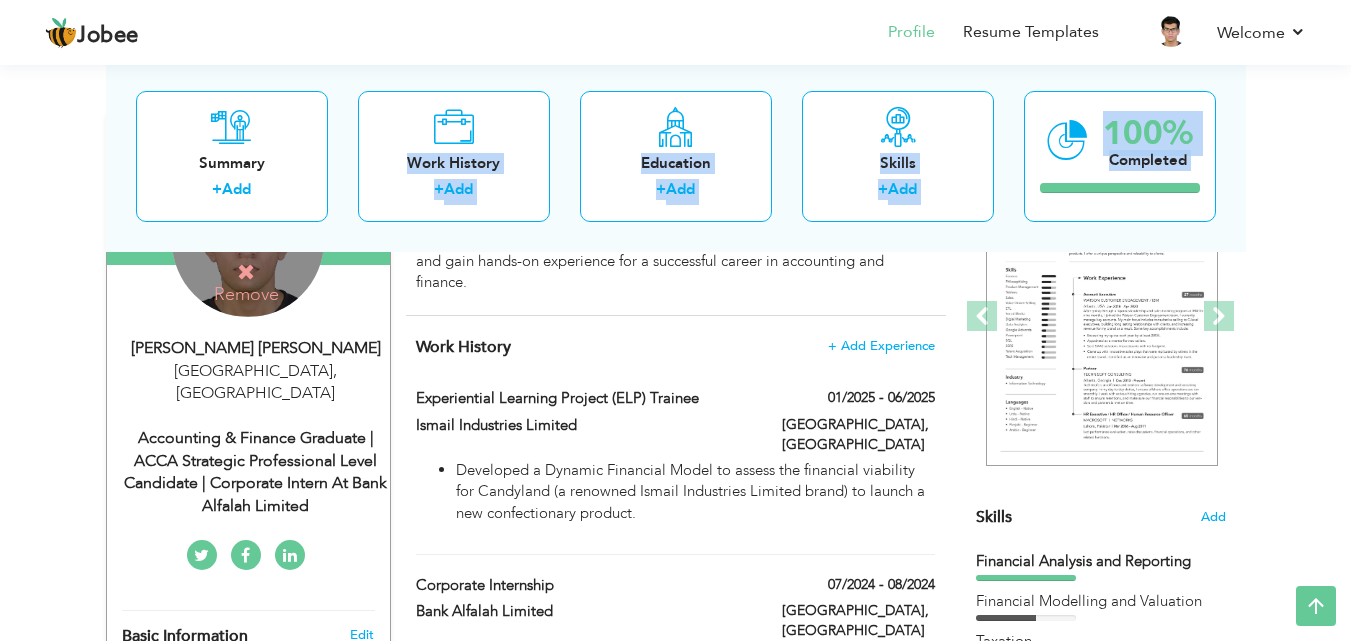 click on "Accounting & Finance Graduate | ACCA Strategic Professional Level Candidate | Corporate Intern at Bank Alfalah Limited" at bounding box center (256, 472) 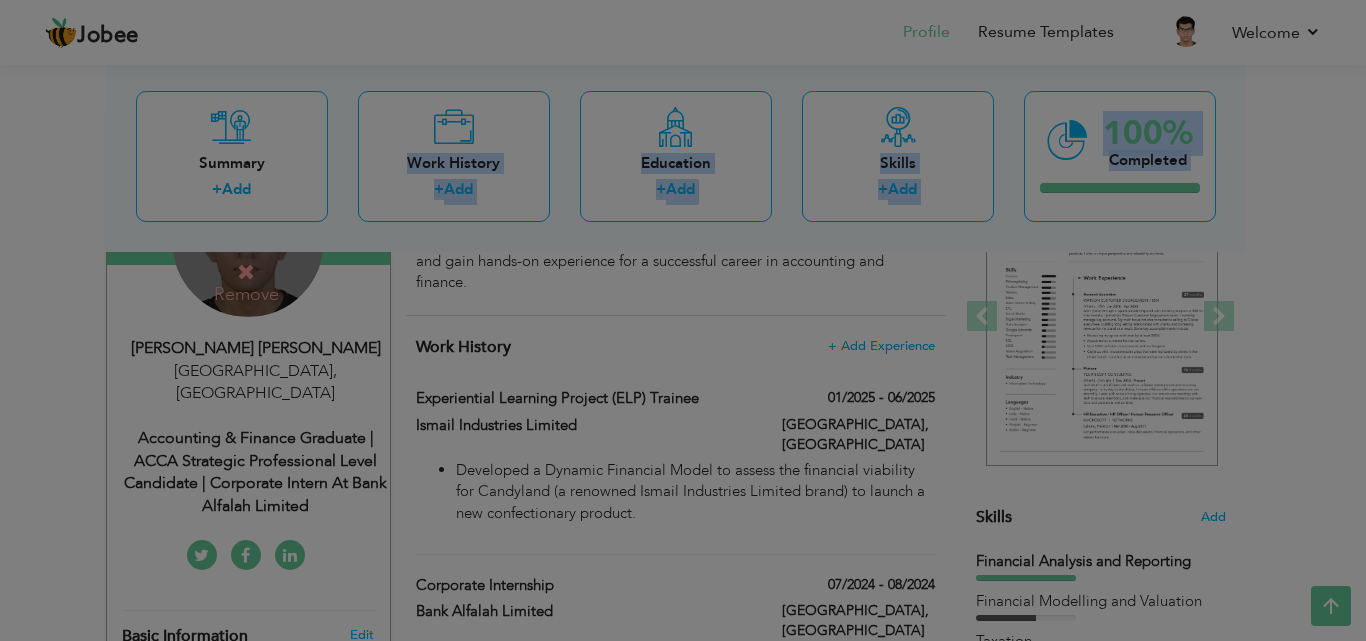 scroll, scrollTop: 0, scrollLeft: 0, axis: both 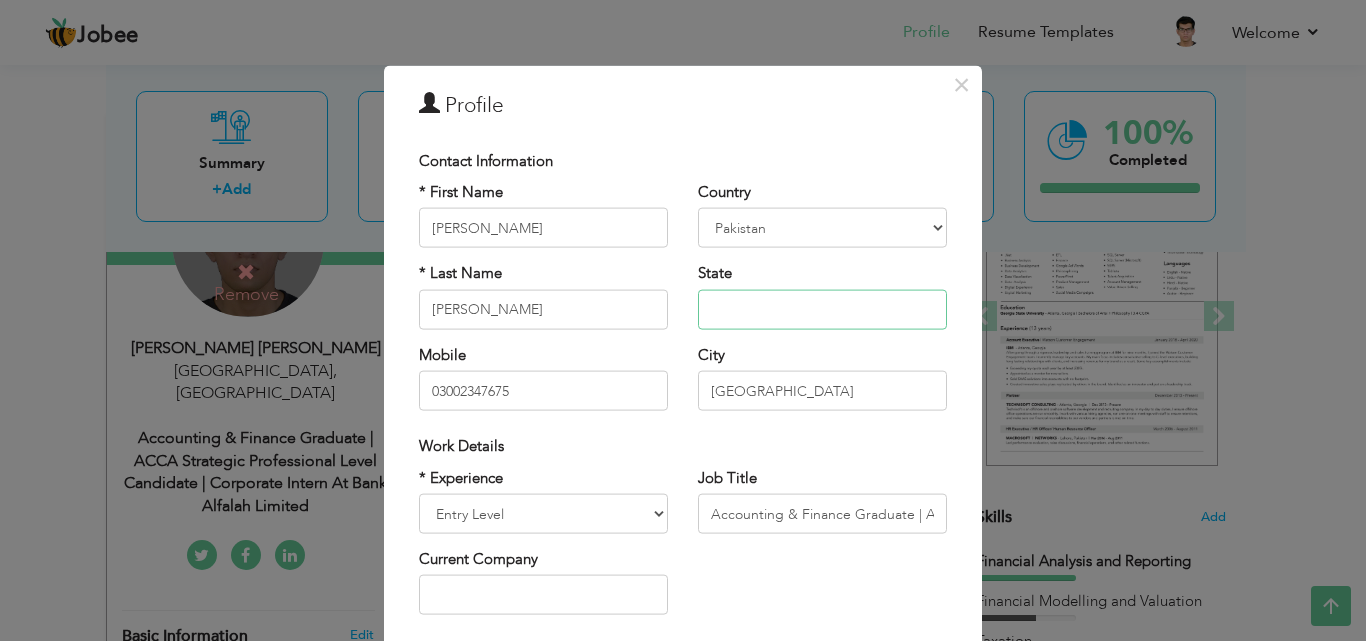 click at bounding box center (822, 309) 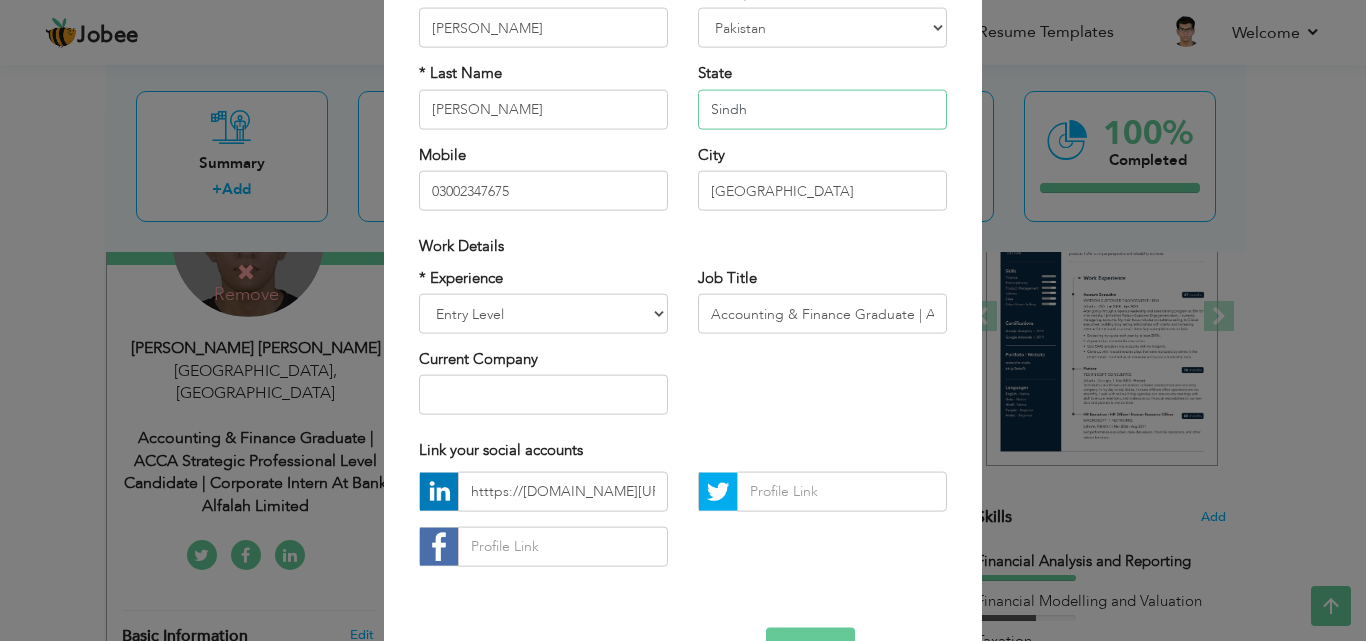 type on "Sindh" 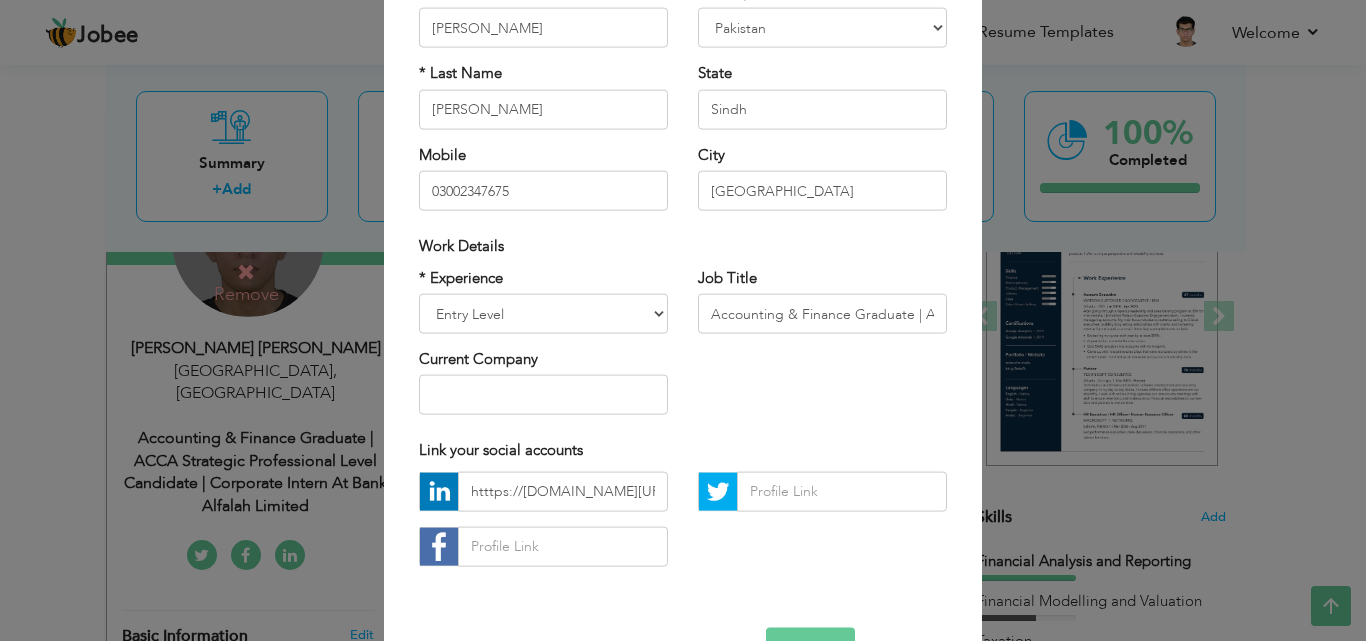 click on "* Experience
Entry Level Less than 1 Year 1 Year 2 Years 3 Years 4 Years 5 Years 6 Years 7 Years 8 Years 9 Years 10 Years 11 Years 12 Years 13 Years 14 Years 15 Years 16 Years 17 Years 18 Years 19 Years 20 Years 21 Years 22 Years 23 Years 24 Years 25 Years 26 Years 27 Years 28 Years 29 Years 30 Years 31 Years 32 Years 33 Years 34 Years 35 Years More than 35 Years
Current Company
Job Title" at bounding box center (683, 348) 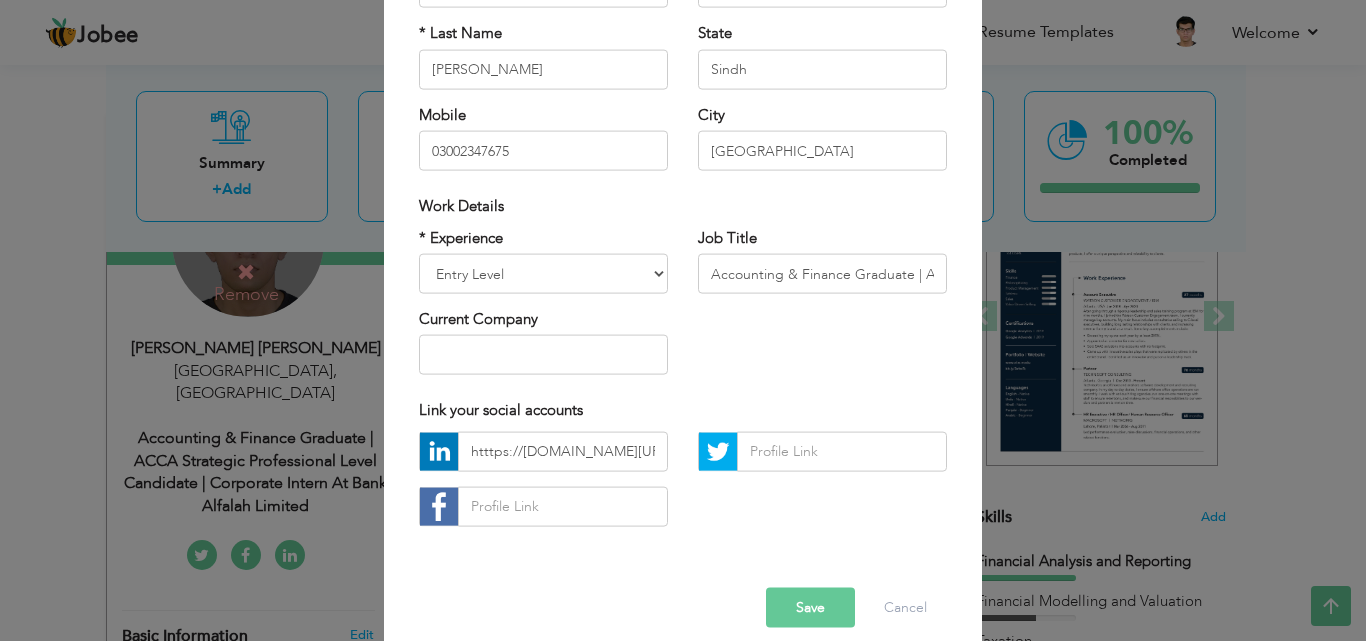 scroll, scrollTop: 261, scrollLeft: 0, axis: vertical 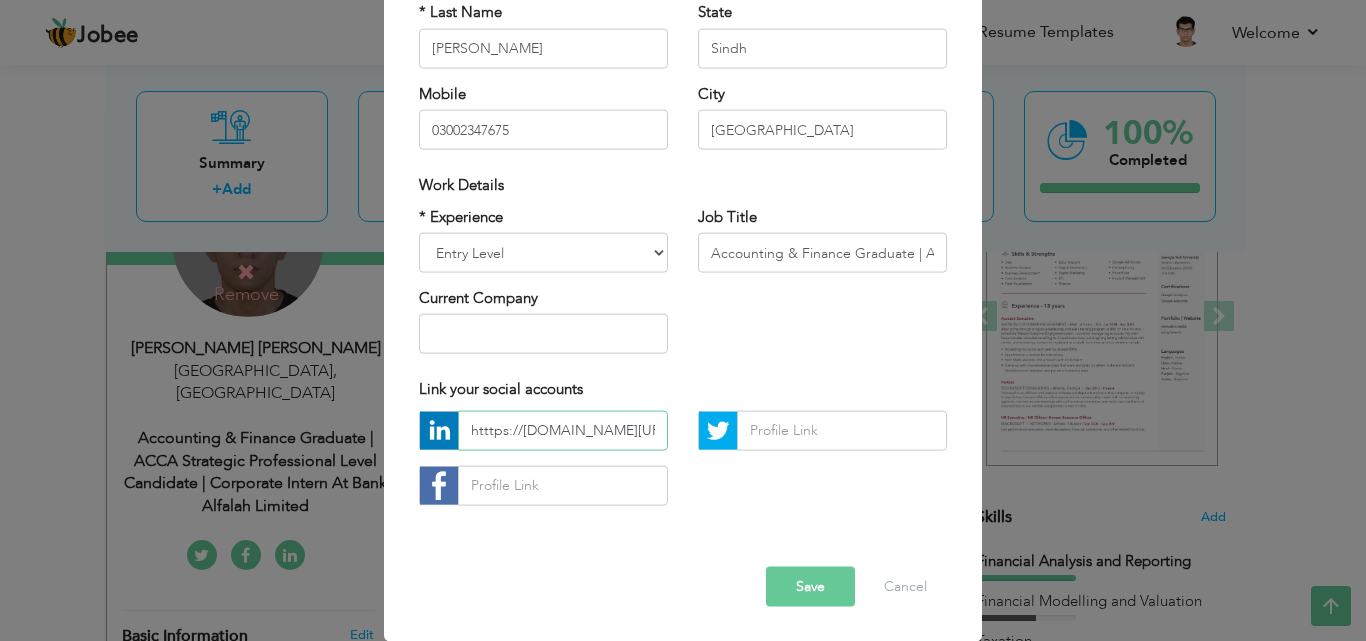 click on "htttps://[DOMAIN_NAME][URL][PERSON_NAME]" at bounding box center [563, 430] 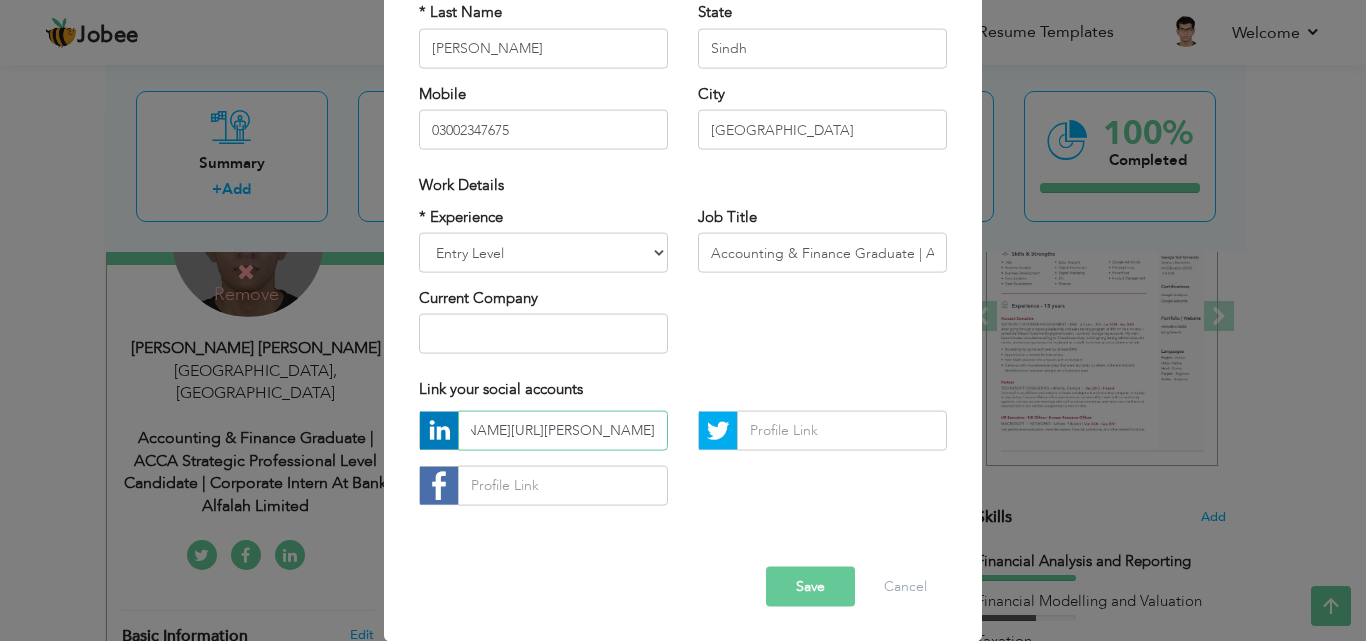 scroll, scrollTop: 0, scrollLeft: 236, axis: horizontal 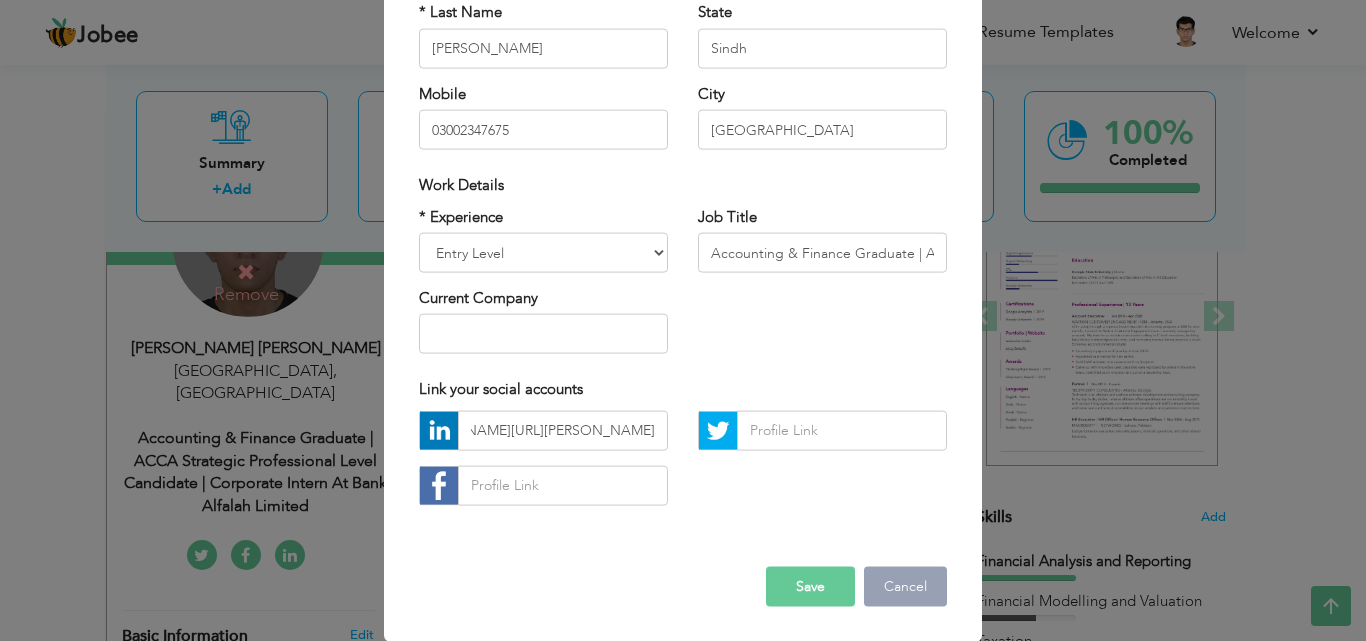 click on "Cancel" at bounding box center (905, 586) 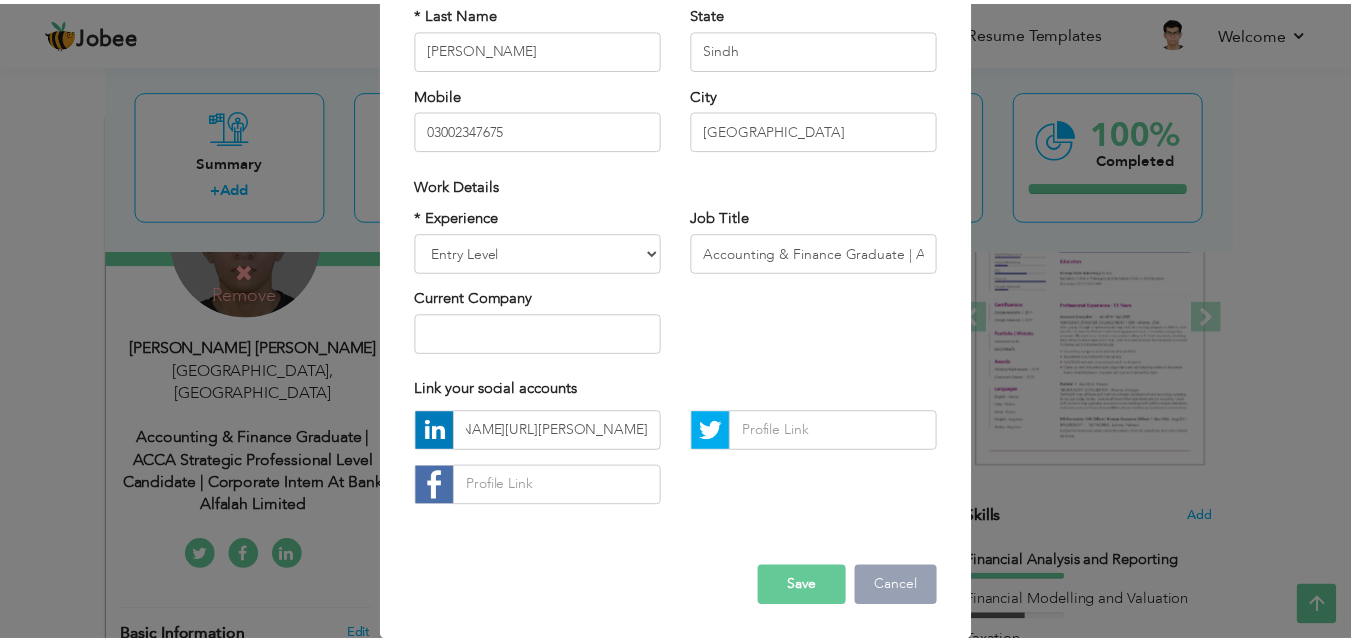 scroll, scrollTop: 0, scrollLeft: 0, axis: both 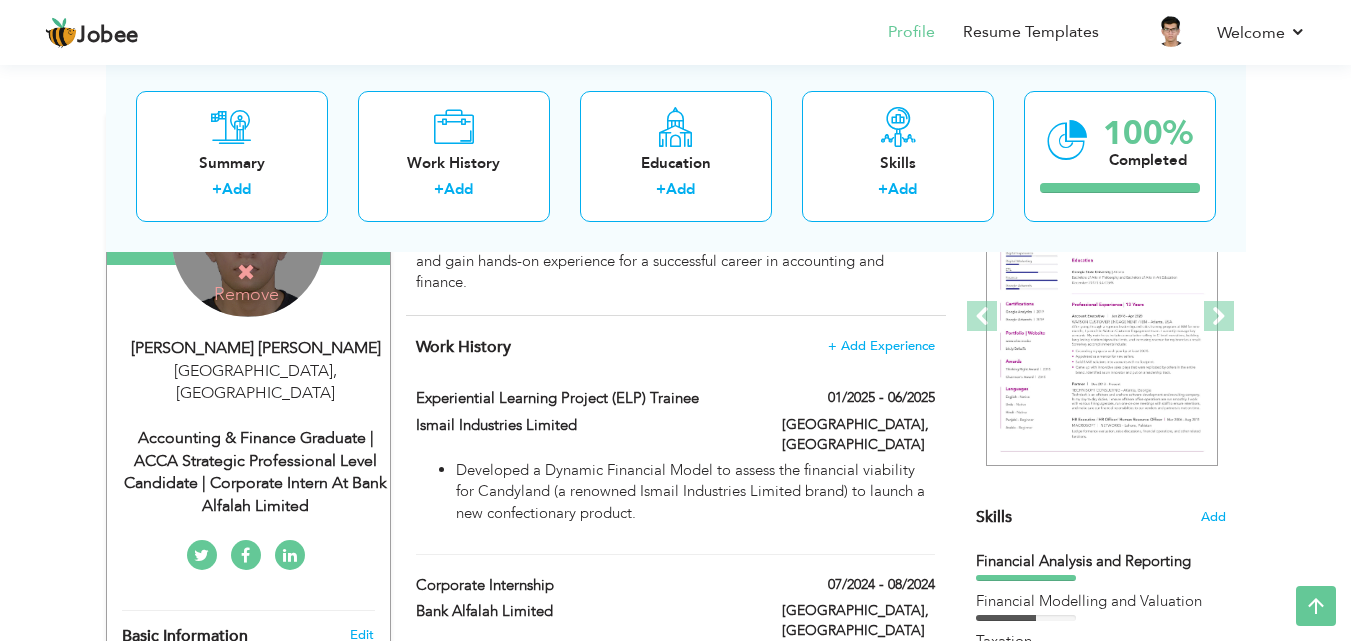 click on "[GEOGRAPHIC_DATA], [GEOGRAPHIC_DATA]" at bounding box center [858, 621] 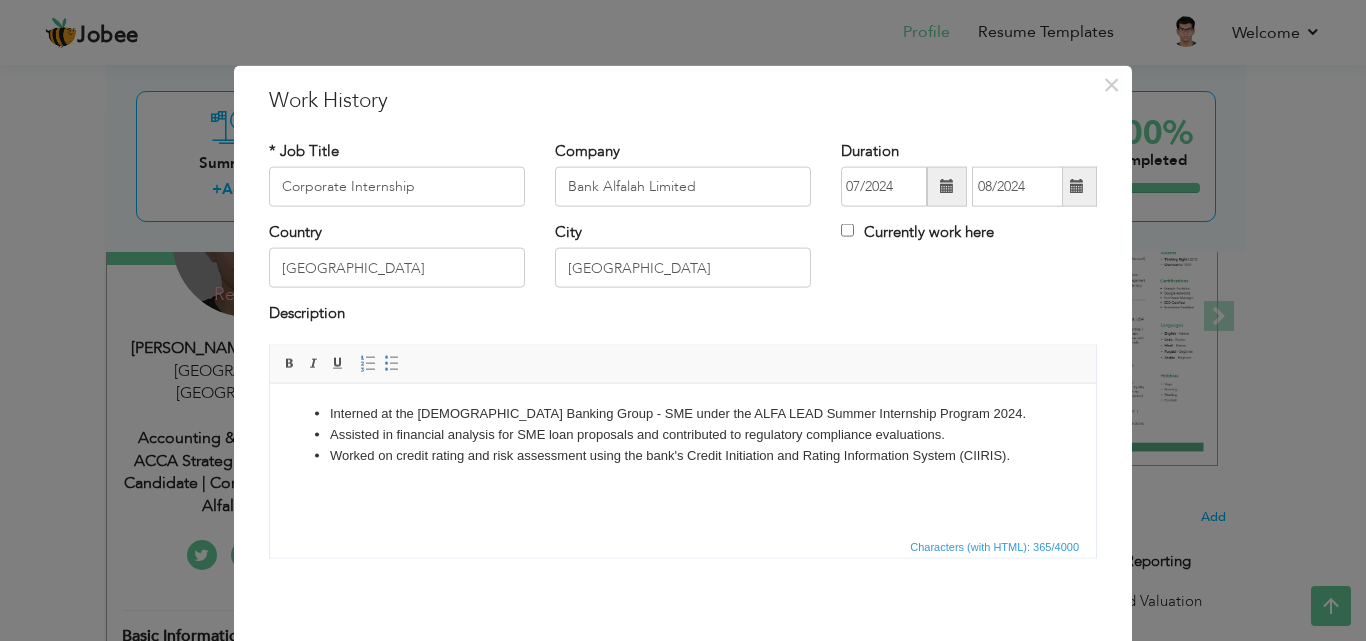 click on "Editor toolbars Basic Styles   Bold   Italic   Underline Paragraph   Insert/Remove Numbered List   Insert/Remove Bulleted List" at bounding box center [683, 364] 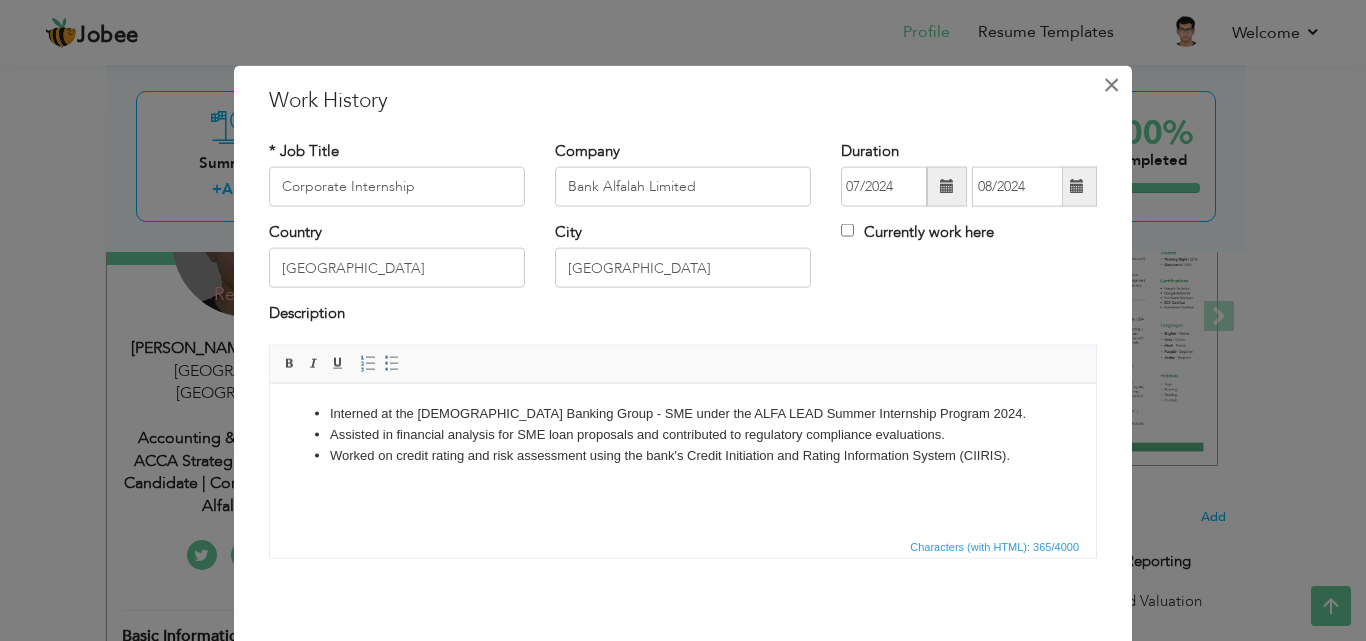 click on "×" at bounding box center [1111, 84] 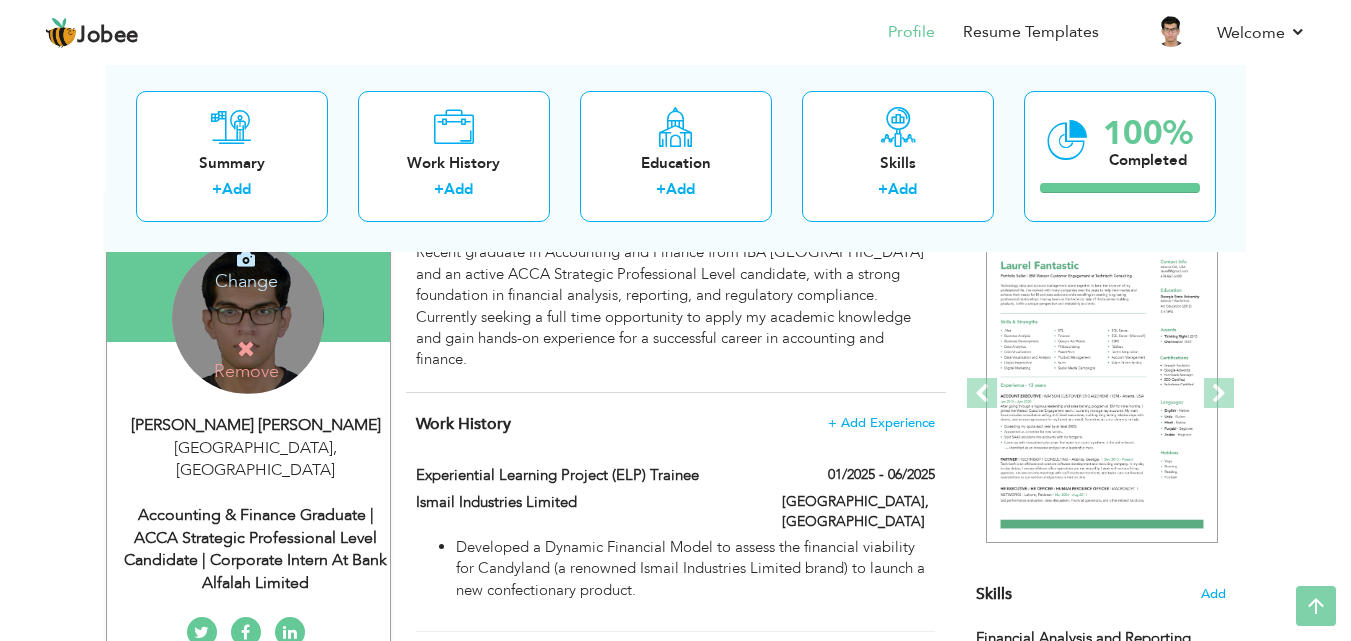 scroll, scrollTop: 0, scrollLeft: 0, axis: both 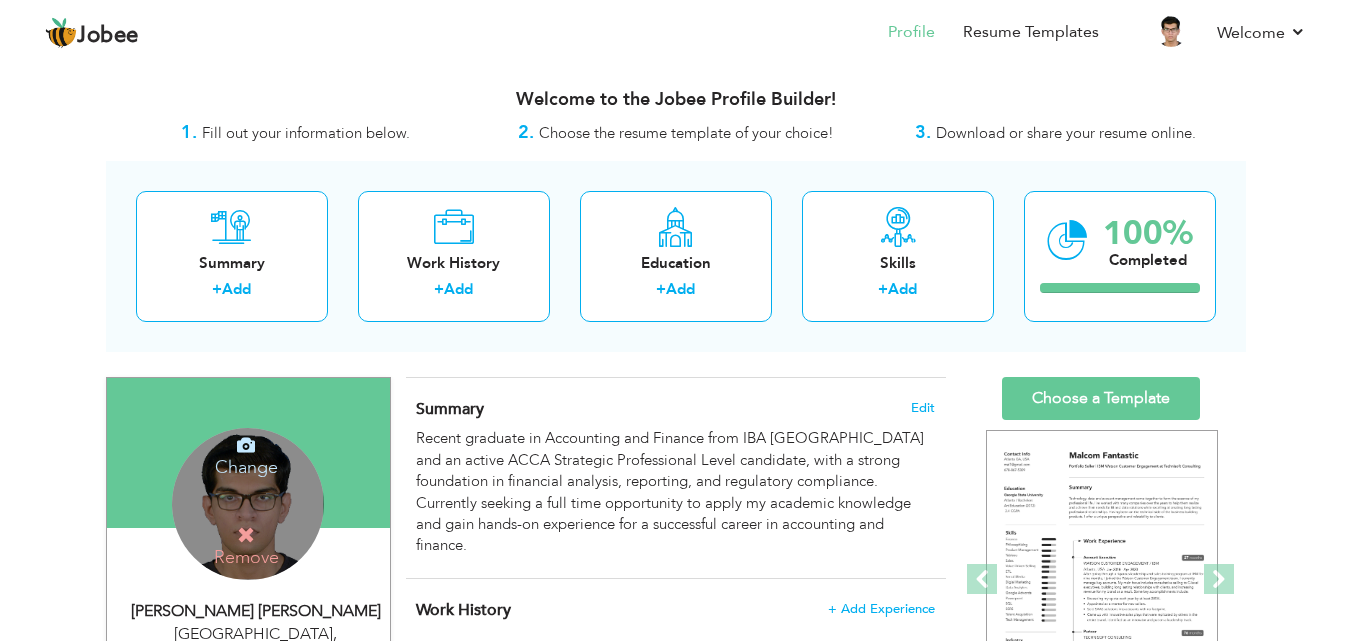 click on "Change
Remove
[PERSON_NAME] [PERSON_NAME]
[GEOGRAPHIC_DATA] ,   [GEOGRAPHIC_DATA]
×  Upload Photo" at bounding box center (676, 1118) 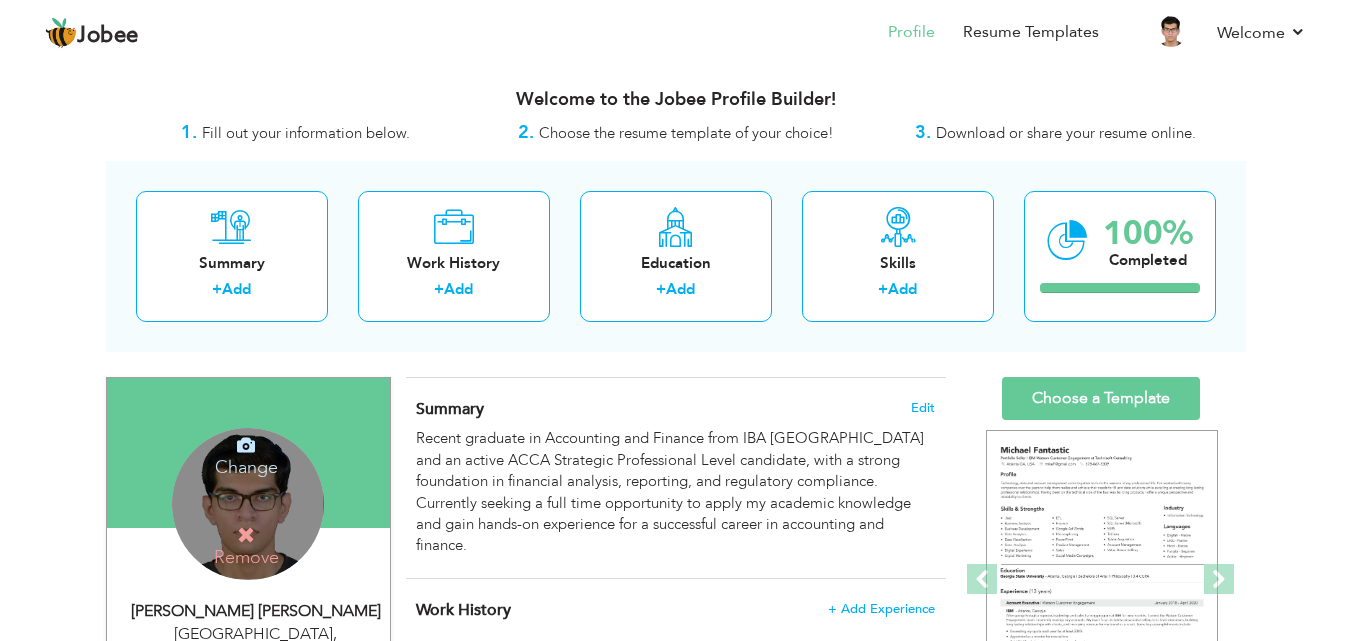click on "View Resume
Export PDF
Profile
Summary
Public Link
Experience
Education
Awards
Work Histroy
Projects
Certifications
Skills
Preferred Job City" at bounding box center (675, 972) 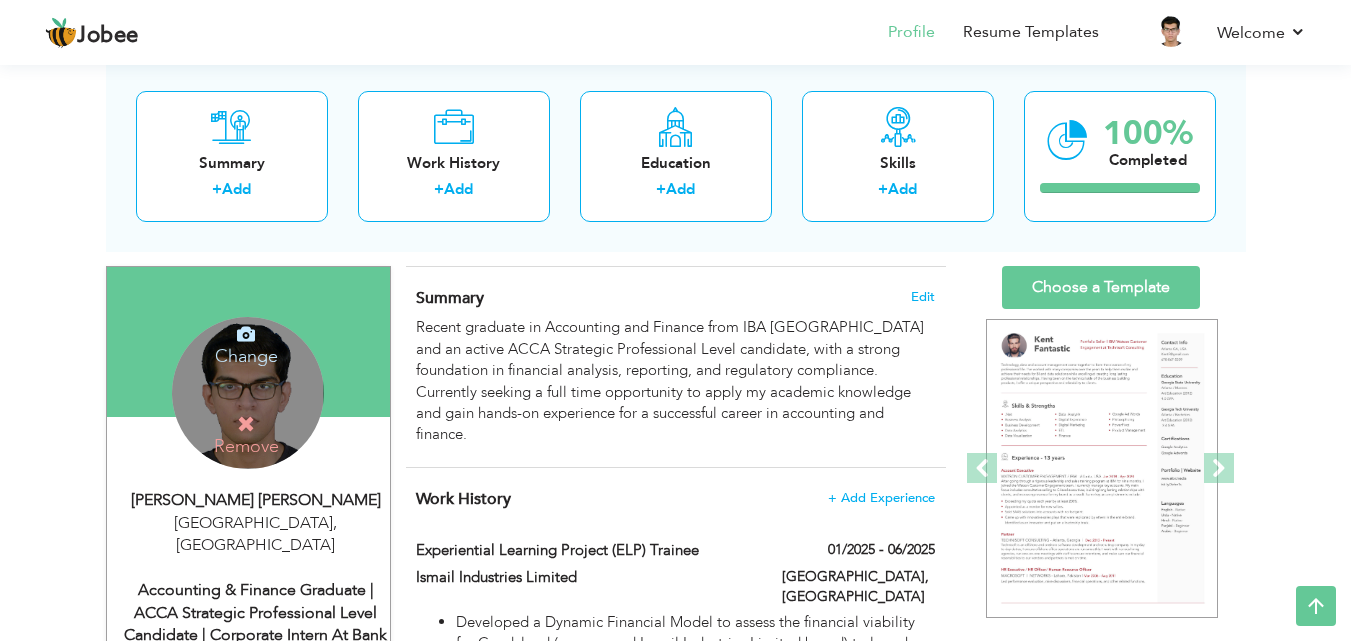 scroll, scrollTop: 0, scrollLeft: 0, axis: both 